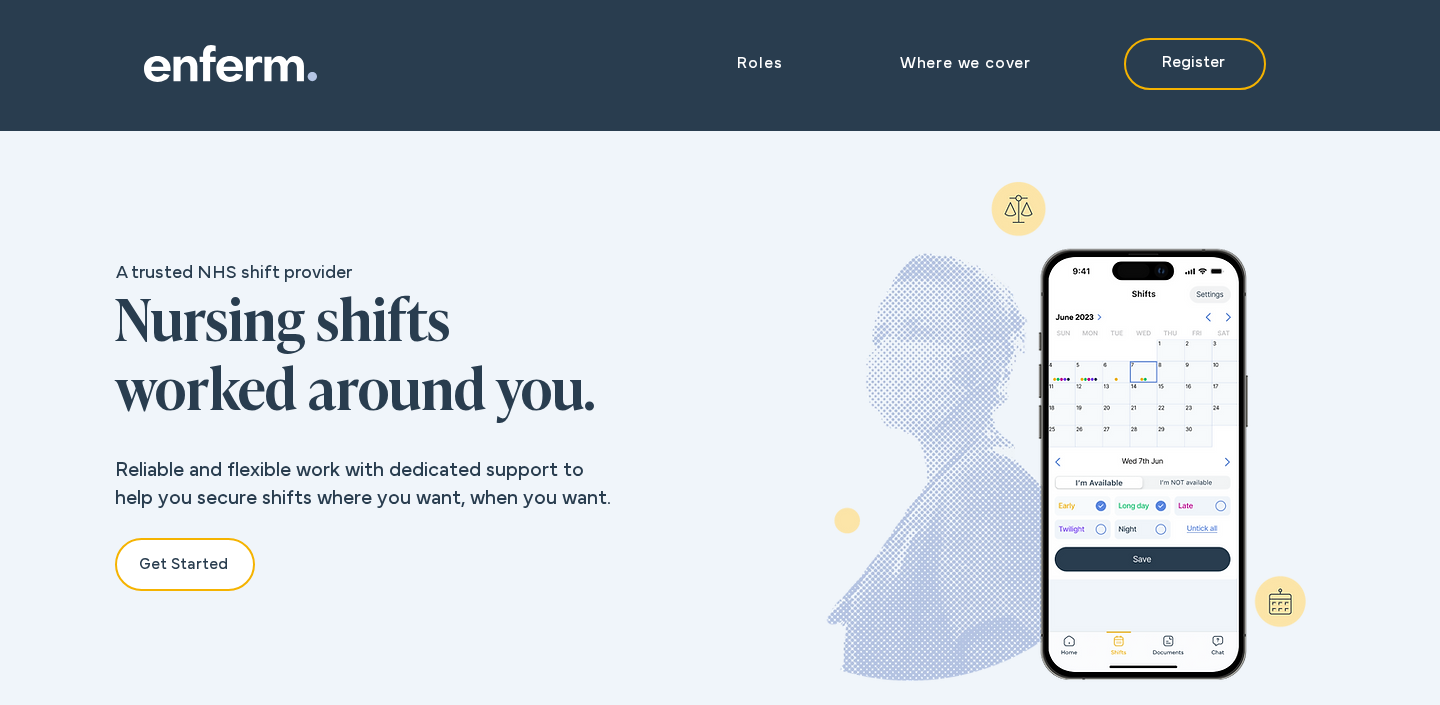 scroll, scrollTop: 0, scrollLeft: 0, axis: both 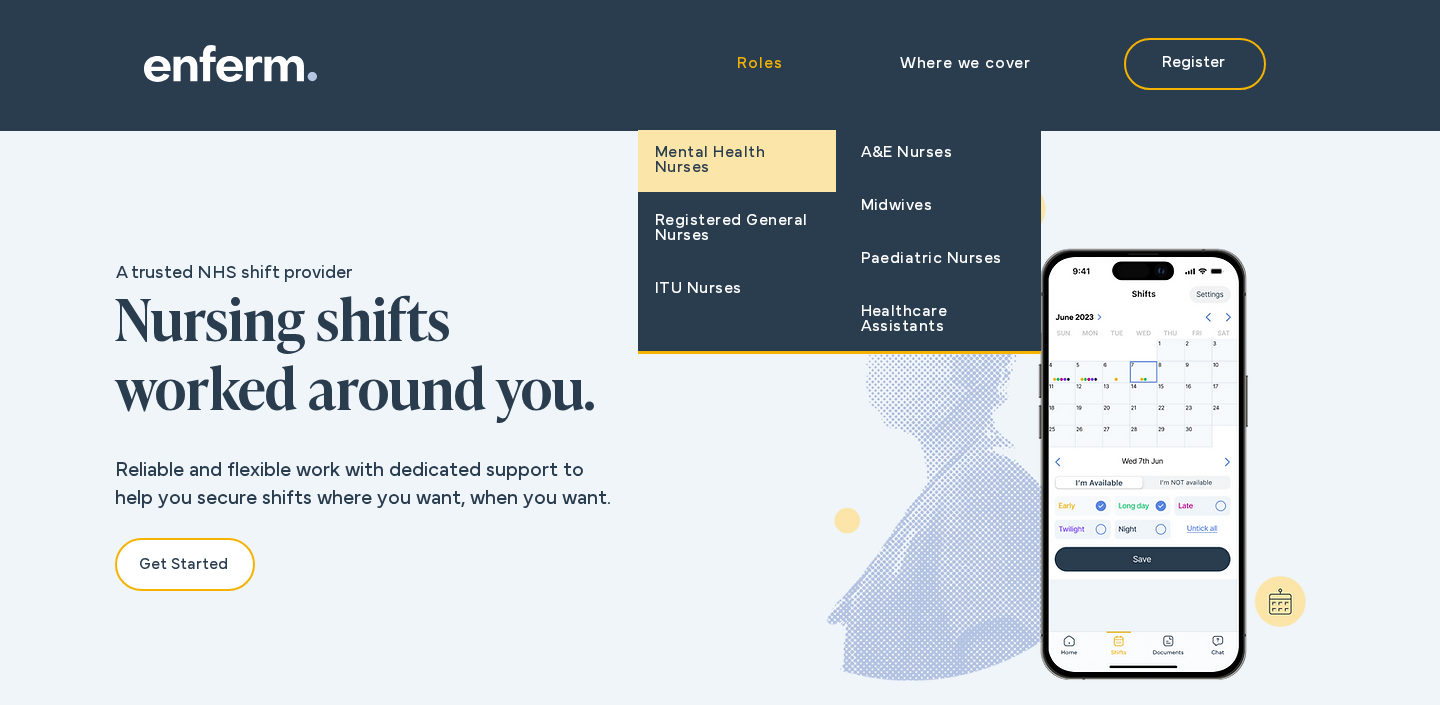 click on "Mental Health Nurses" at bounding box center (737, 161) 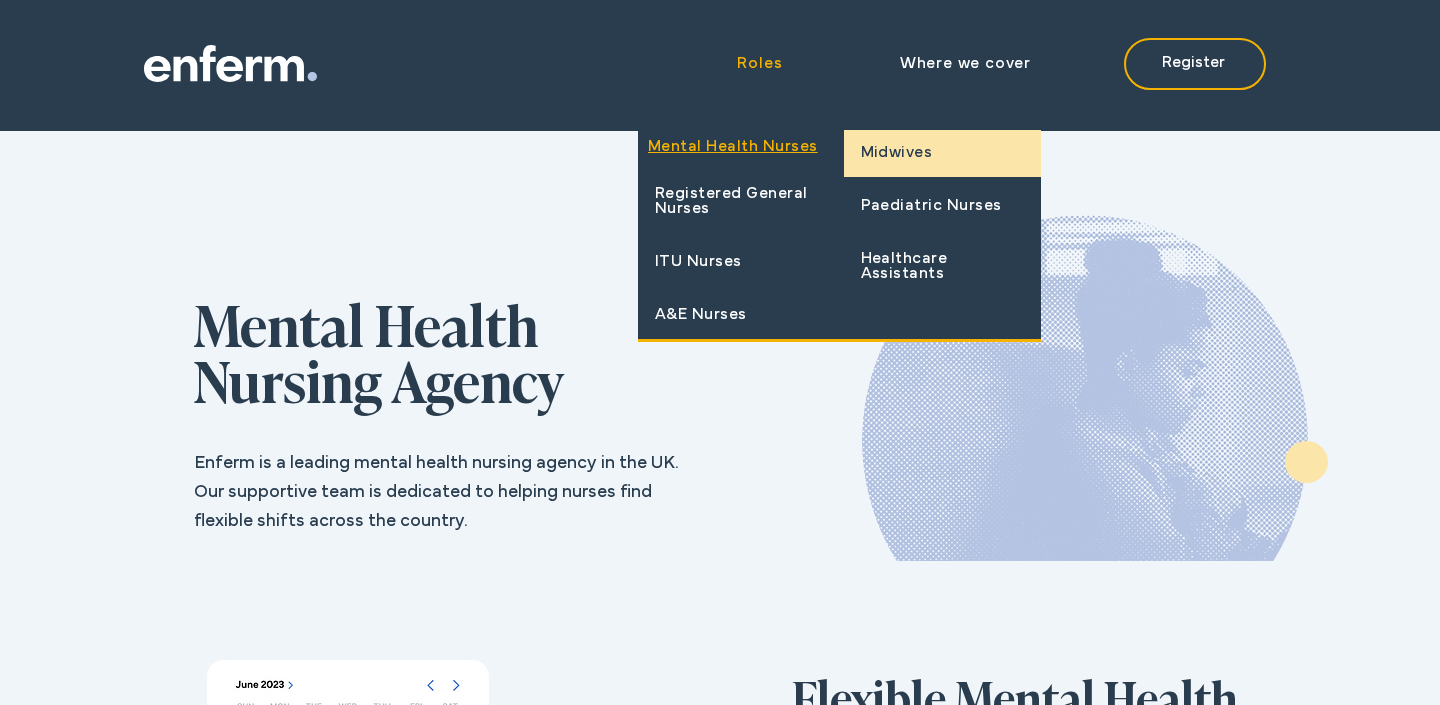 click on "Midwives" at bounding box center (897, 153) 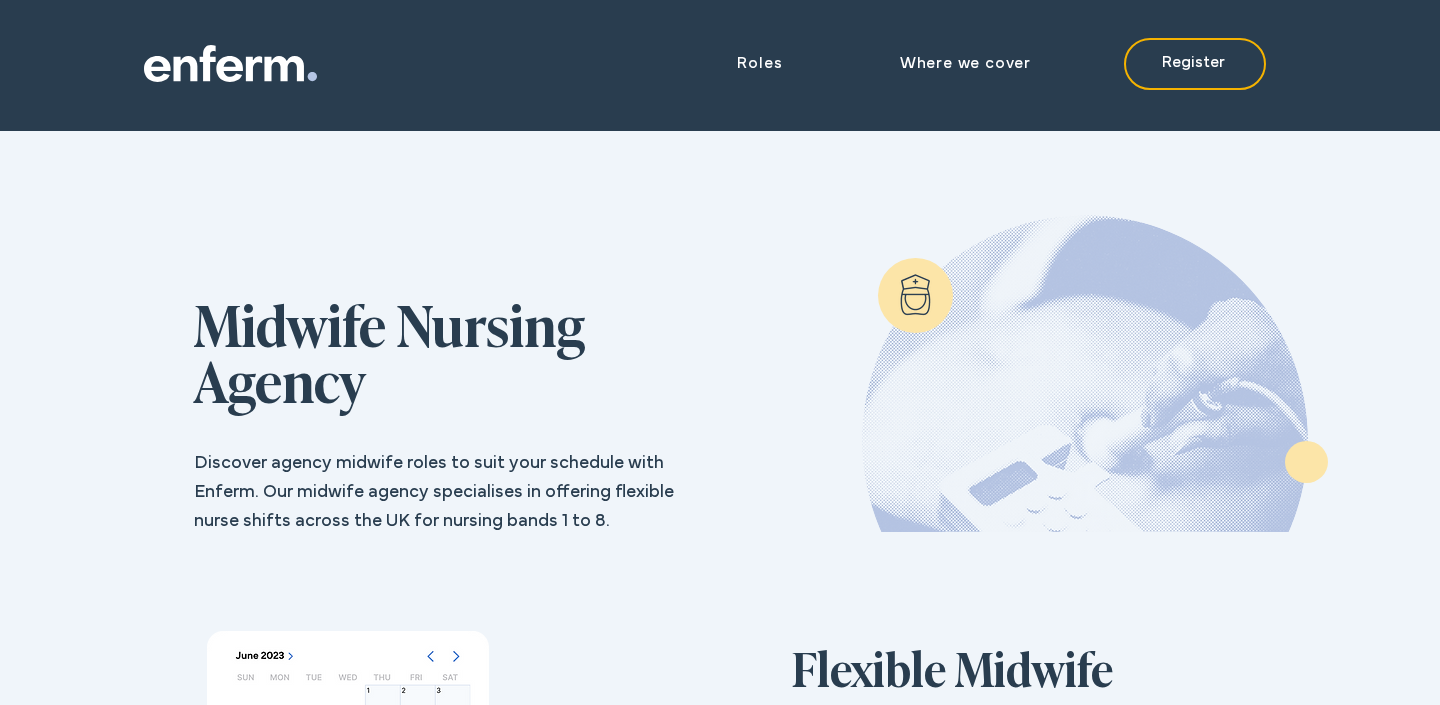scroll, scrollTop: 0, scrollLeft: 0, axis: both 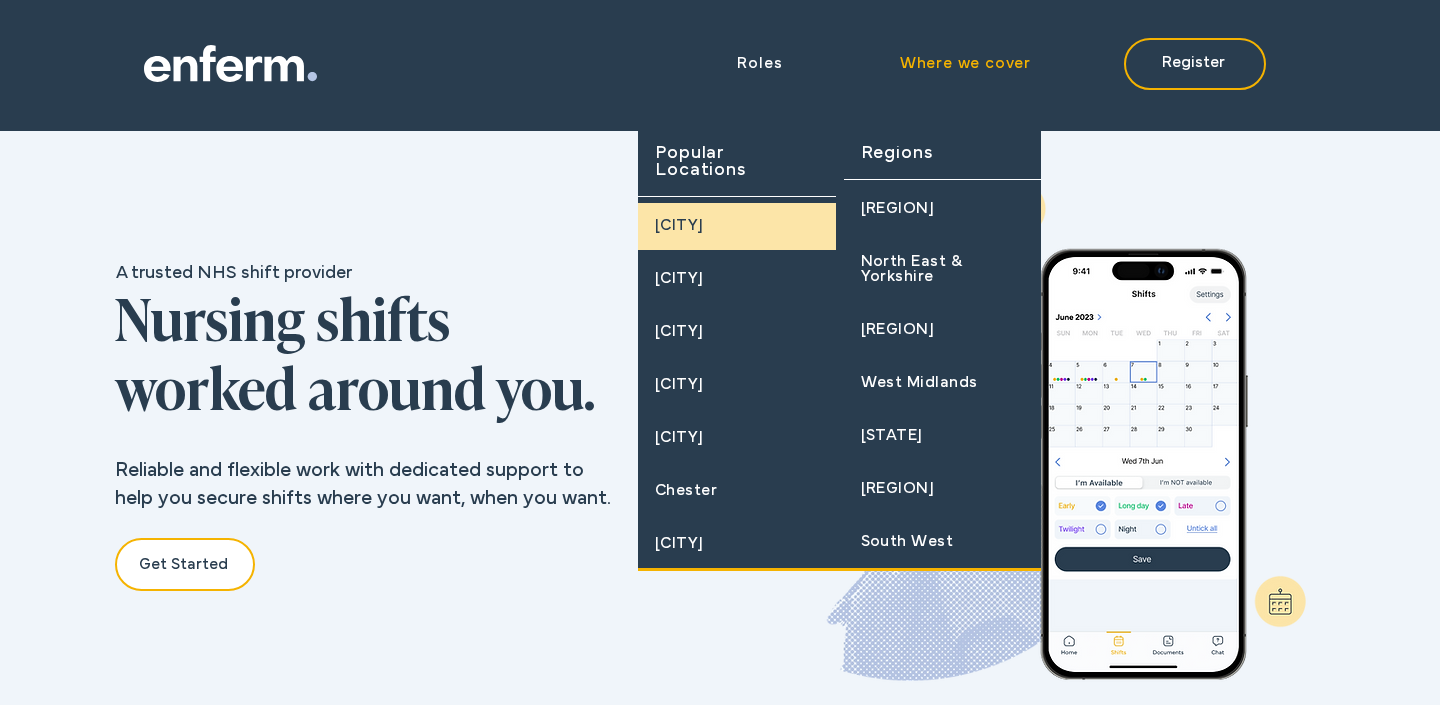 click on "[CITY]" at bounding box center [679, 226] 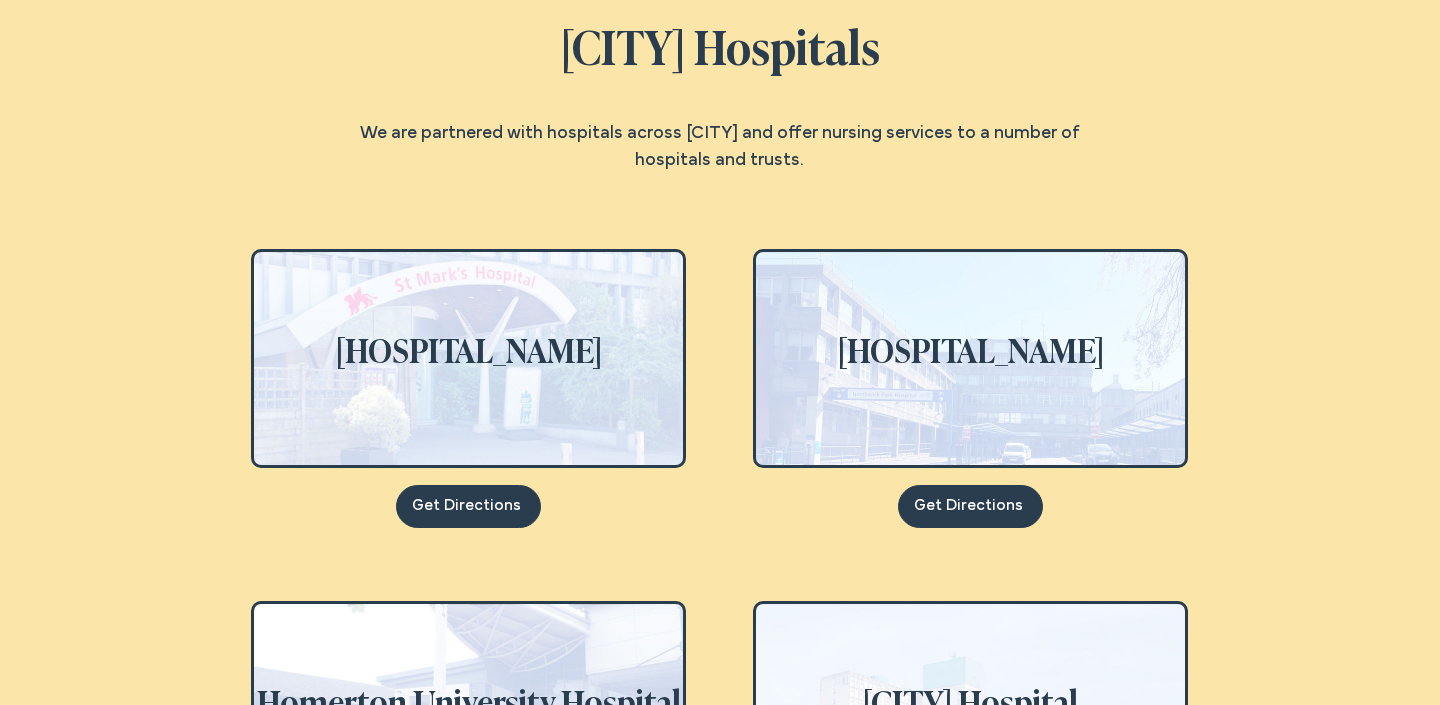 scroll, scrollTop: 1872, scrollLeft: 0, axis: vertical 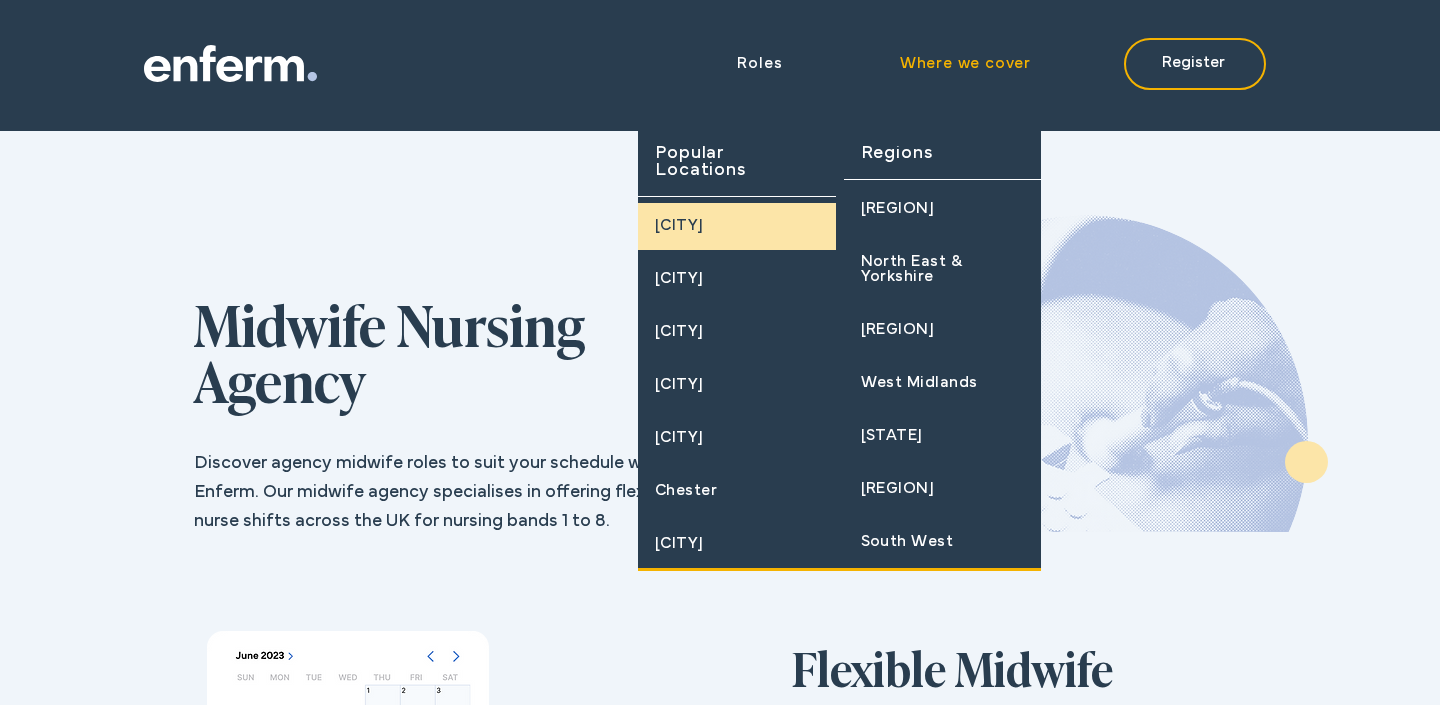 click on "[CITY]" at bounding box center (737, 226) 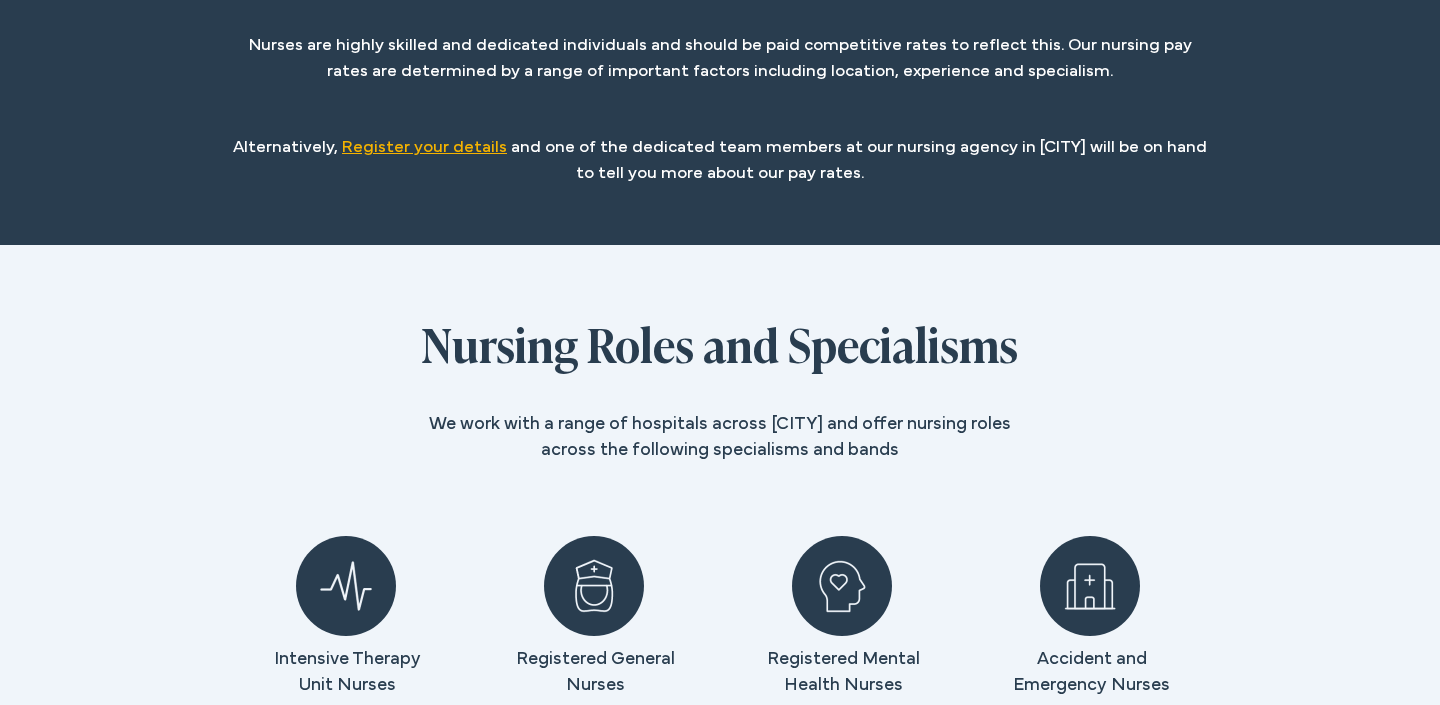 scroll, scrollTop: 3017, scrollLeft: 0, axis: vertical 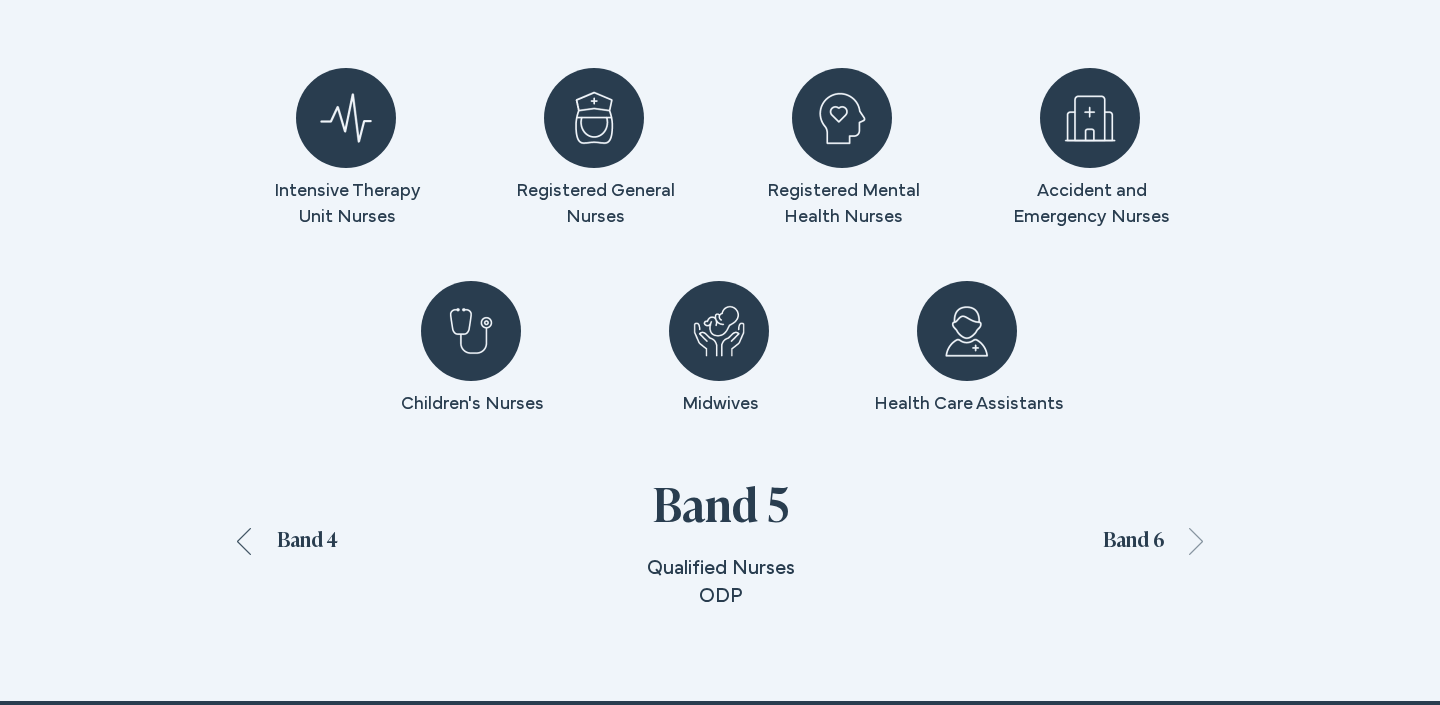 click 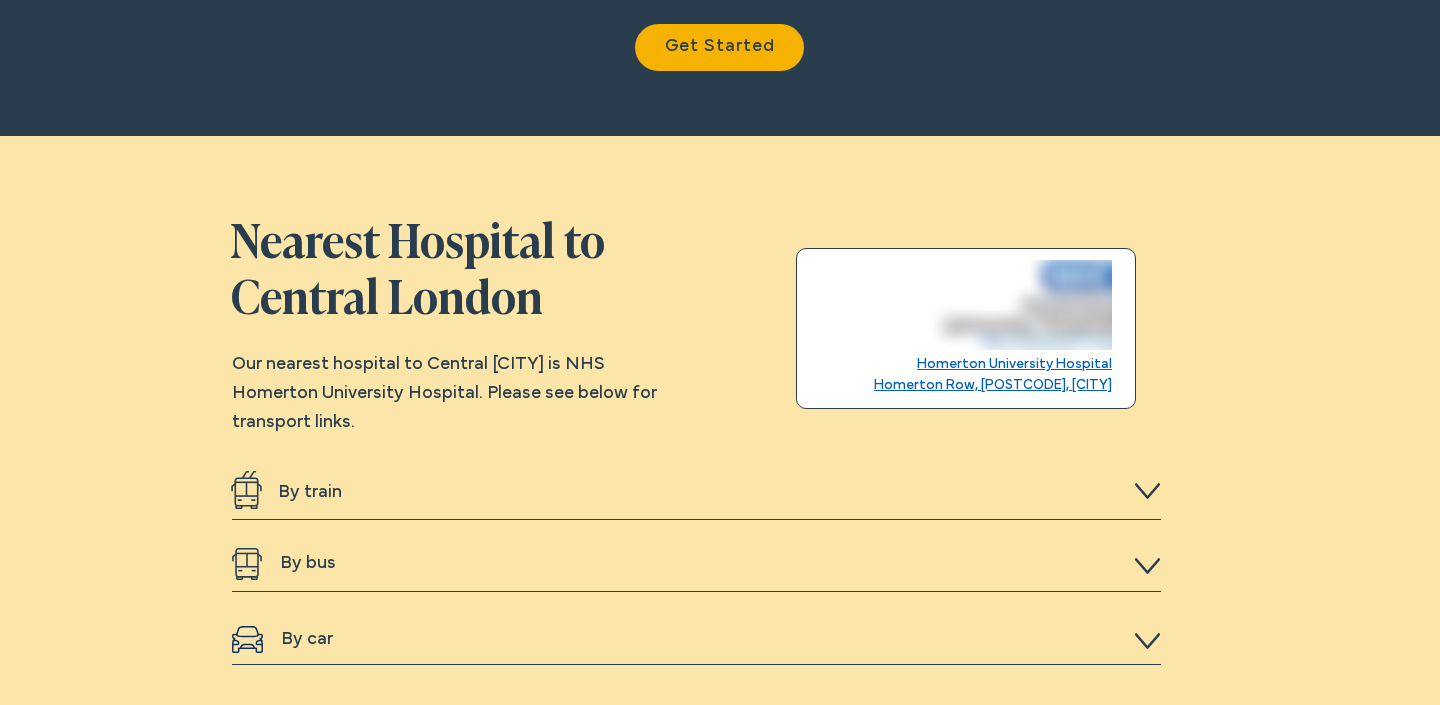 scroll, scrollTop: 3999, scrollLeft: 0, axis: vertical 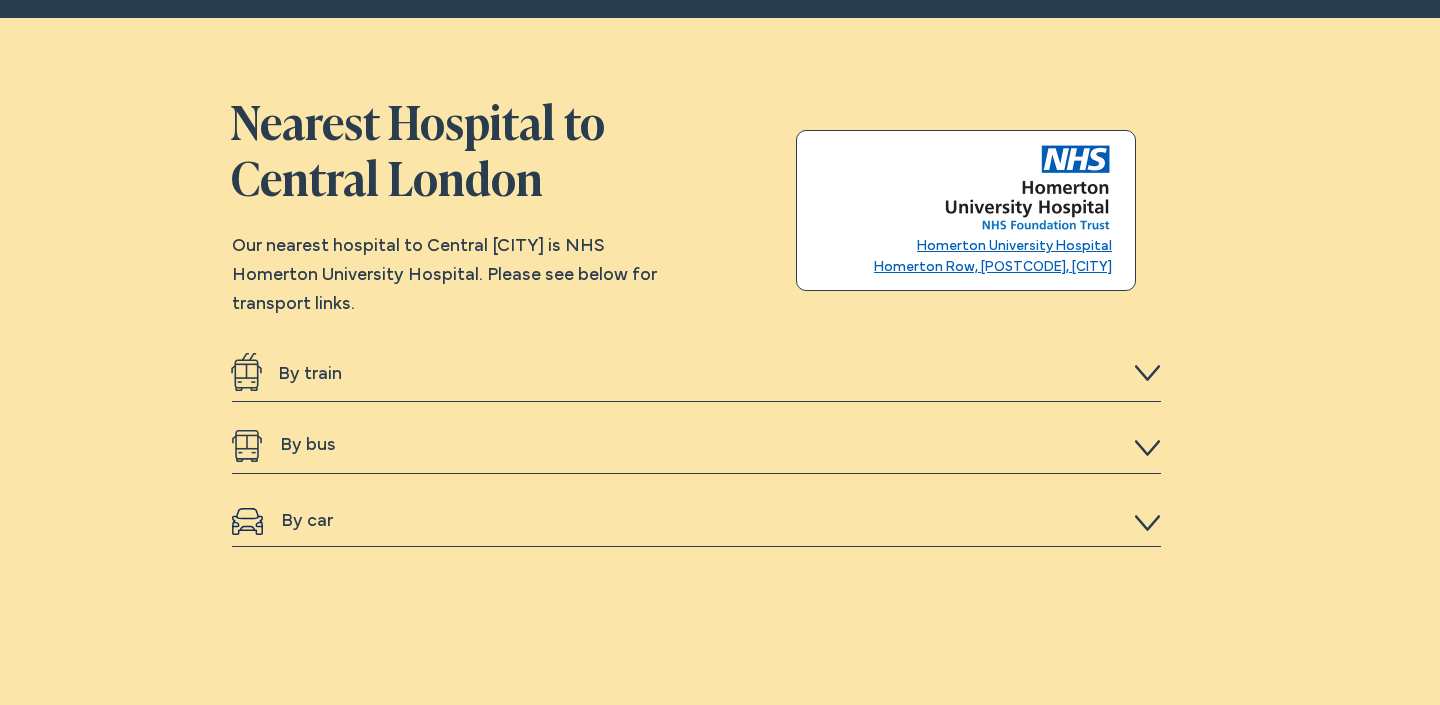 click 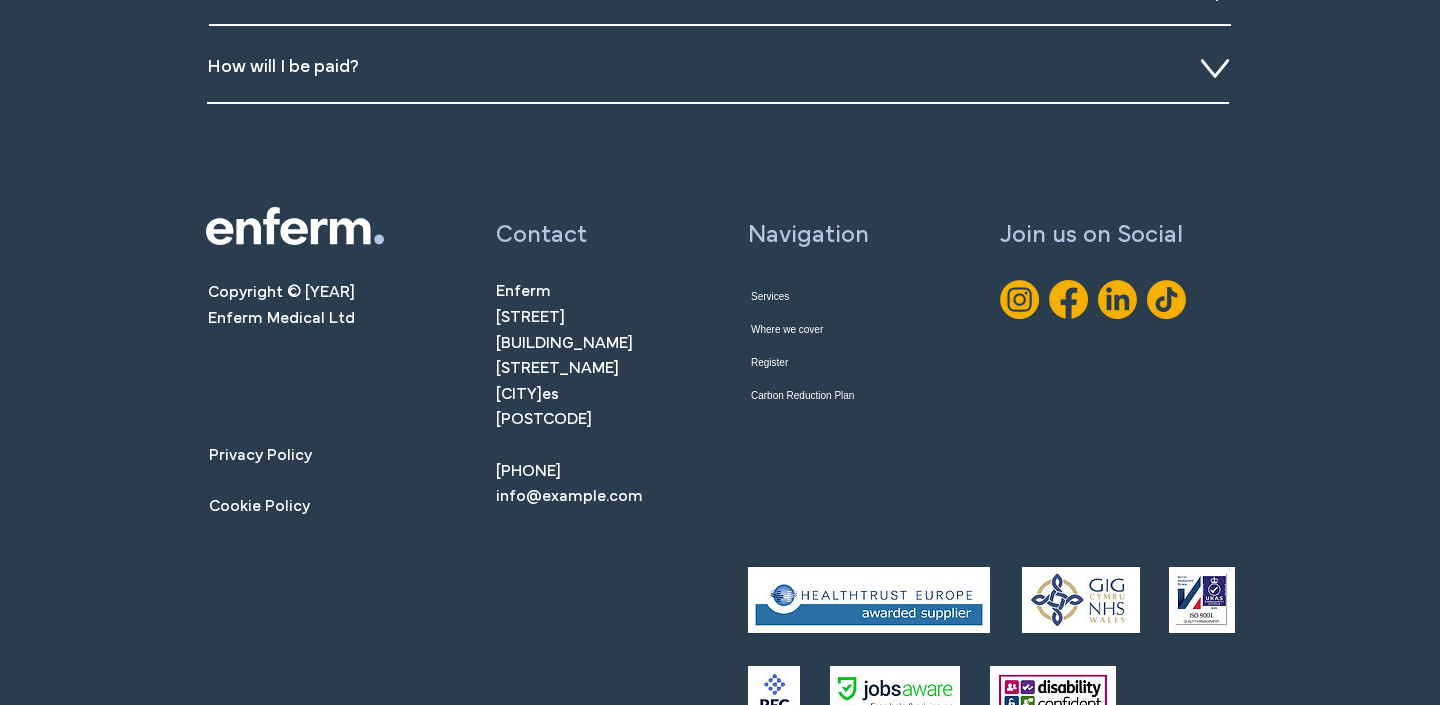 scroll, scrollTop: 6289, scrollLeft: 0, axis: vertical 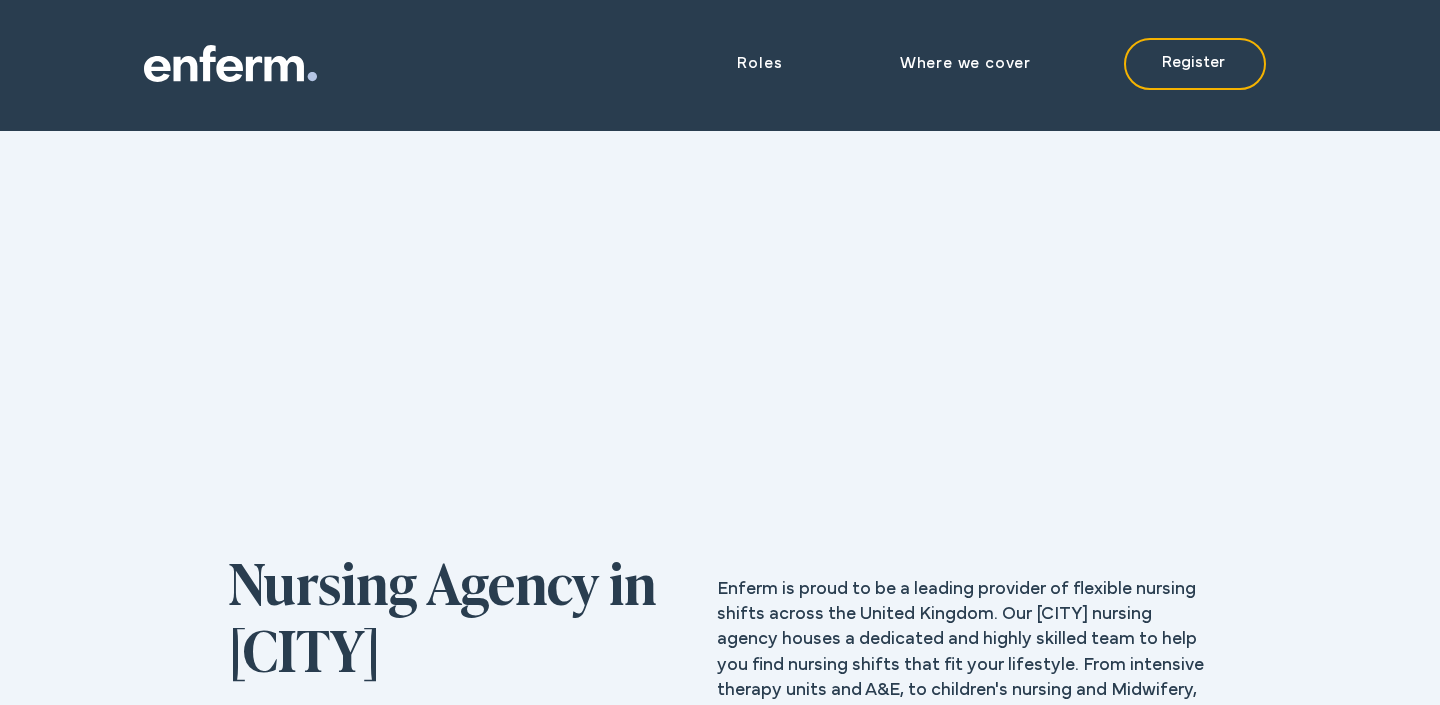 click on "Roles Mental Health Nurses Registered General Nurses ITU Nurses A&E Nurses Midwives Paediatric Nurses Healthcare Assistants Where we cover Popular Locations London Manchester Liverpool Leicester Birmingham Chester Cardiff Regions North West North East & Yorkshire East Midlands West Midlands Wales South East South West Register" at bounding box center [720, 65] 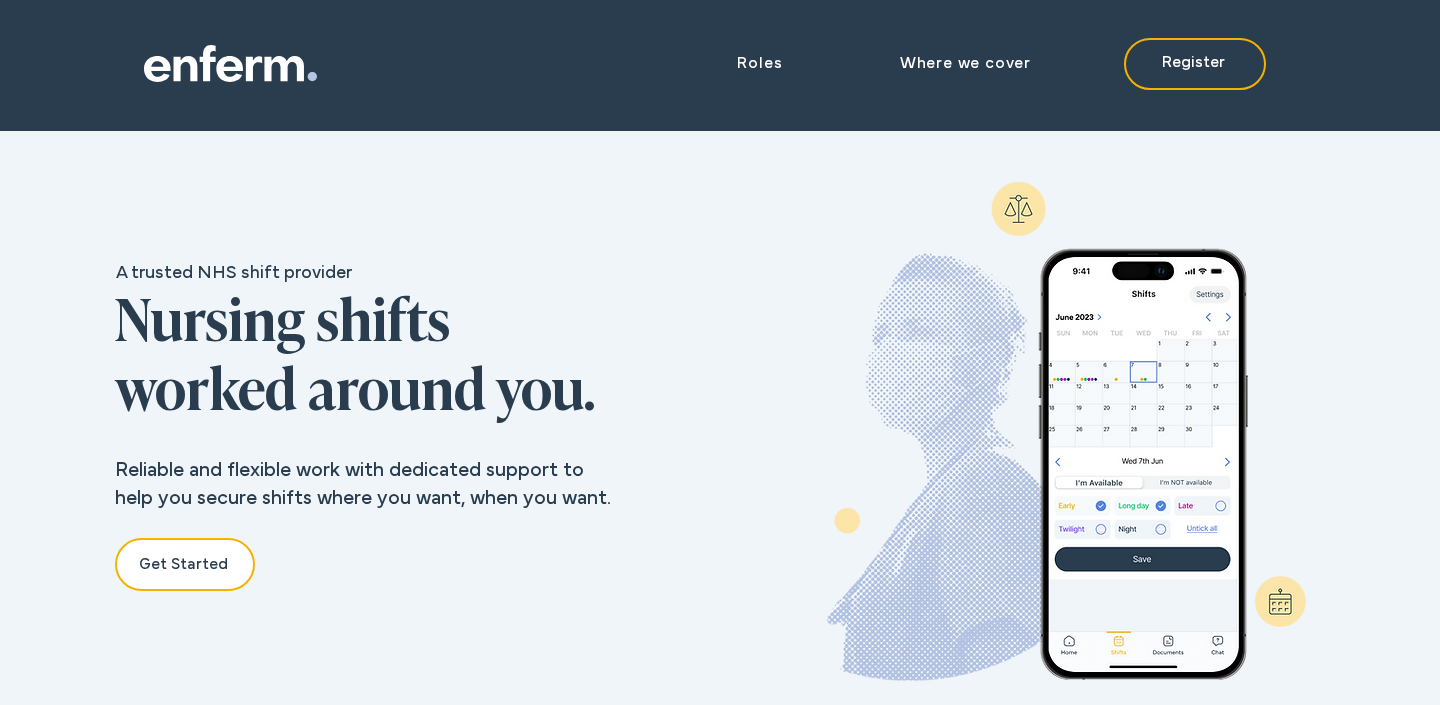 scroll, scrollTop: 0, scrollLeft: 319, axis: horizontal 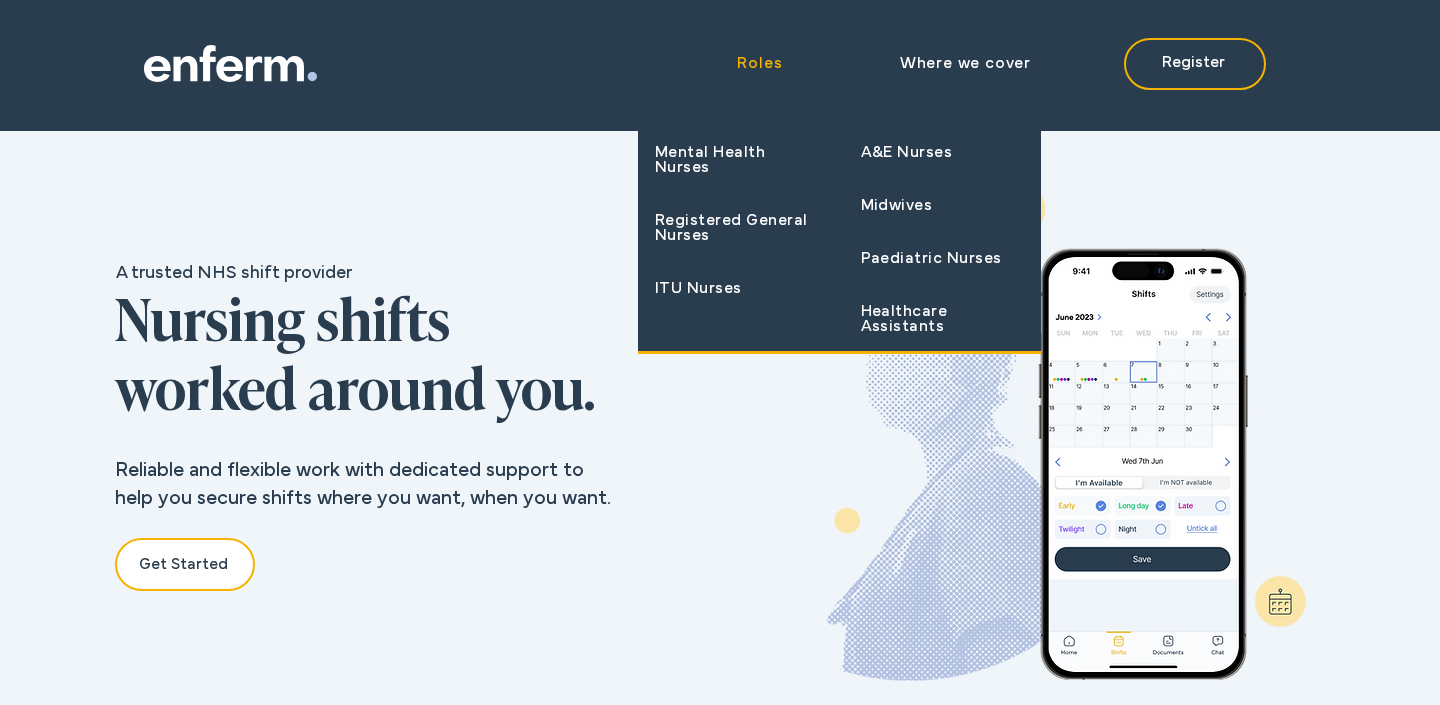 click on "Mental Health Nurses" at bounding box center (737, 161) 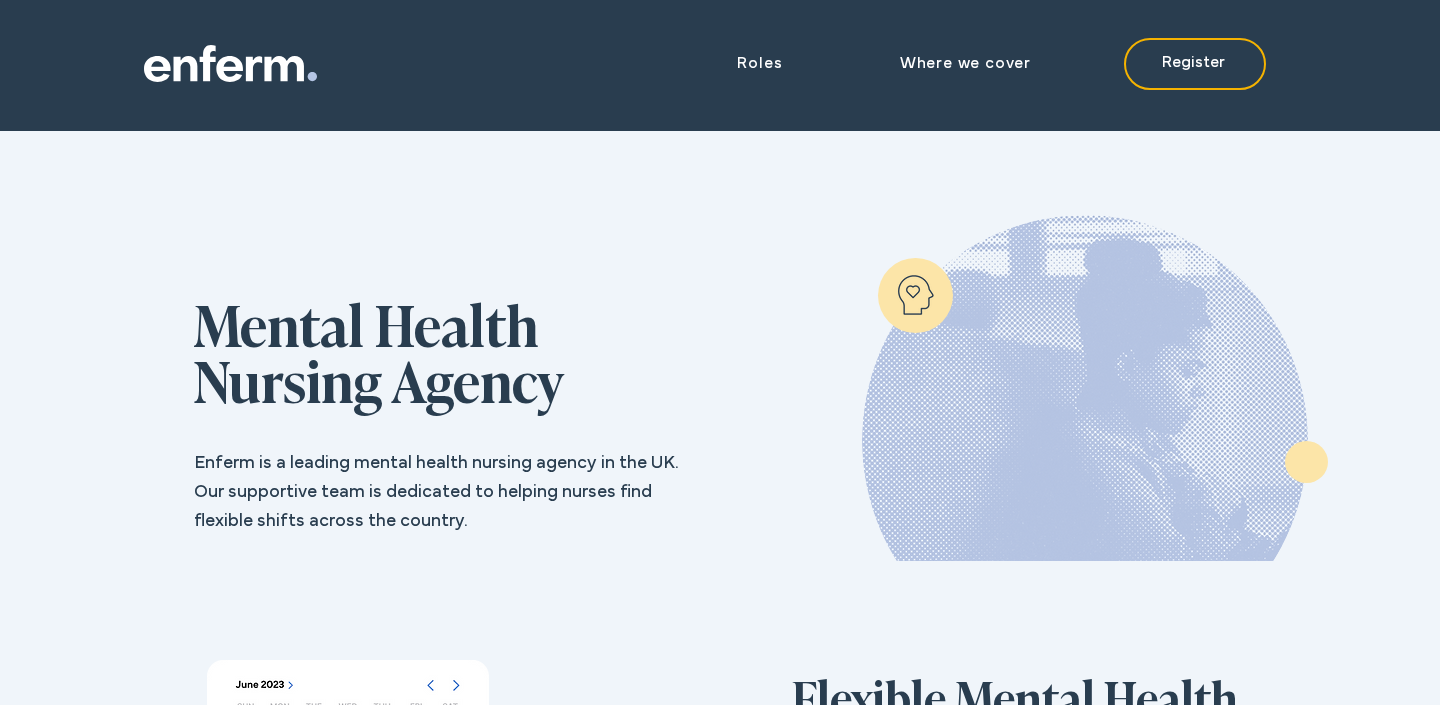 click on "Mental Health Nursing Agency" at bounding box center (436, 360) 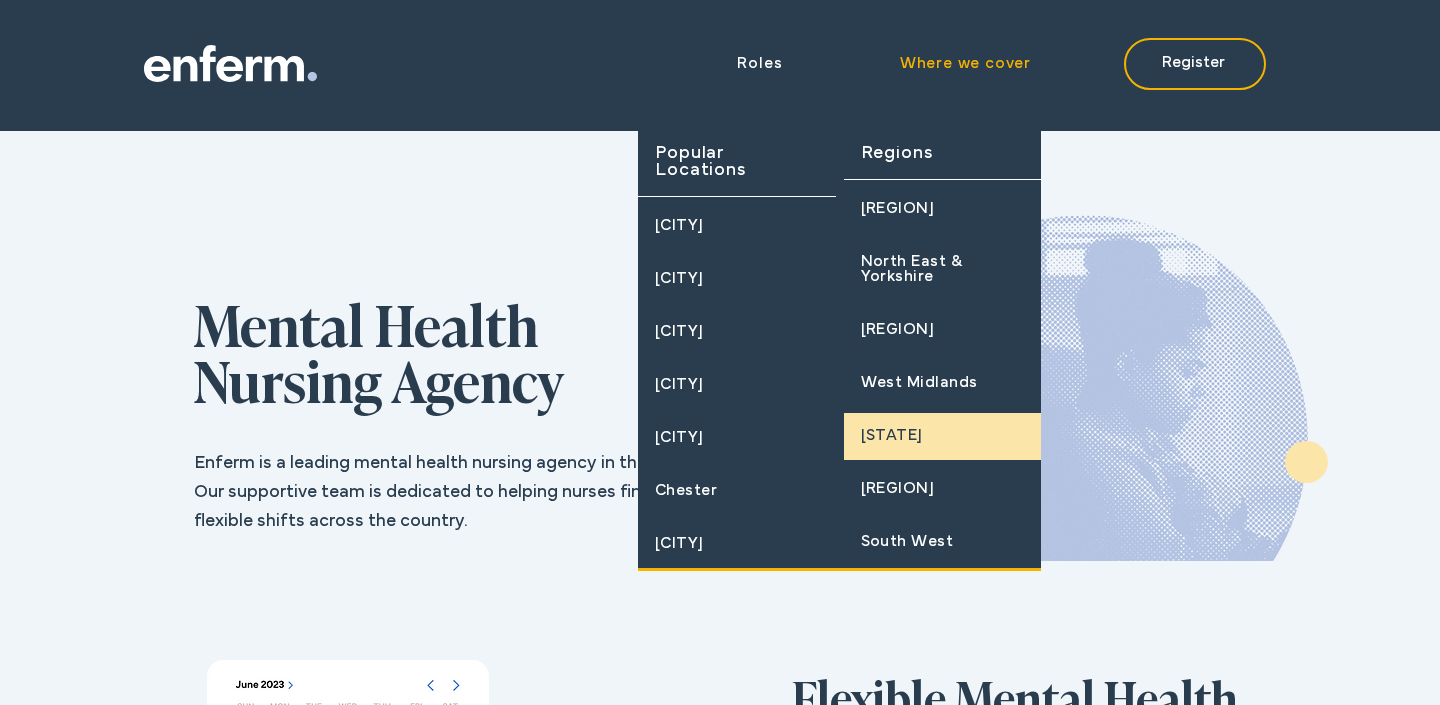 click on "Wales" at bounding box center [892, 436] 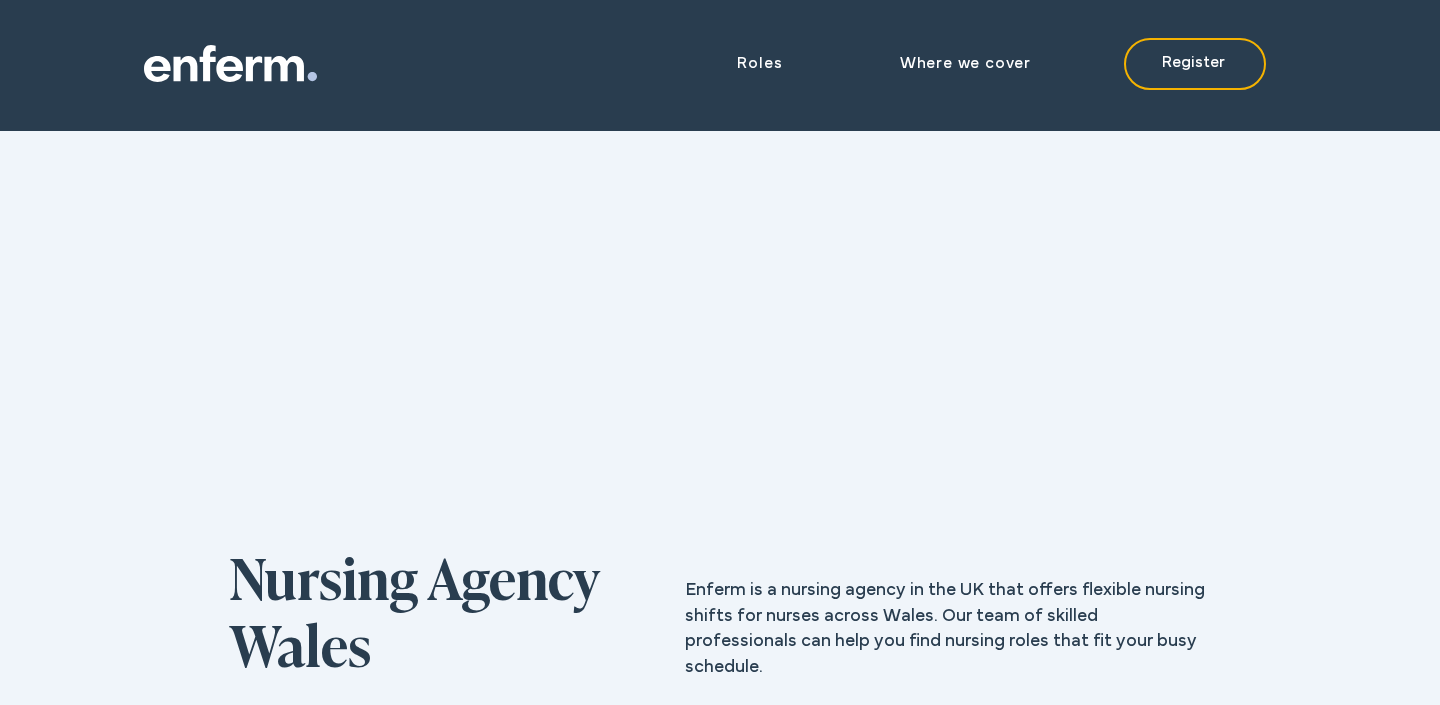 click 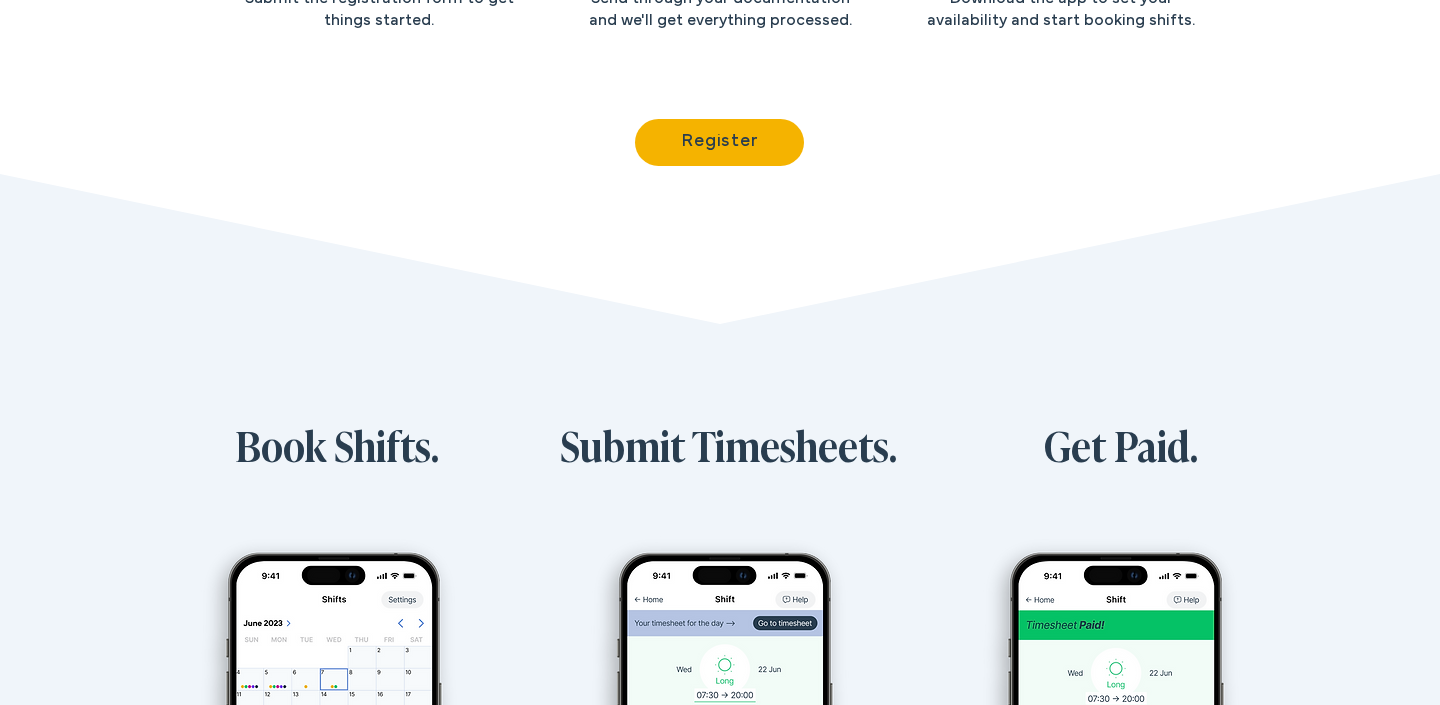 scroll, scrollTop: 2950, scrollLeft: 0, axis: vertical 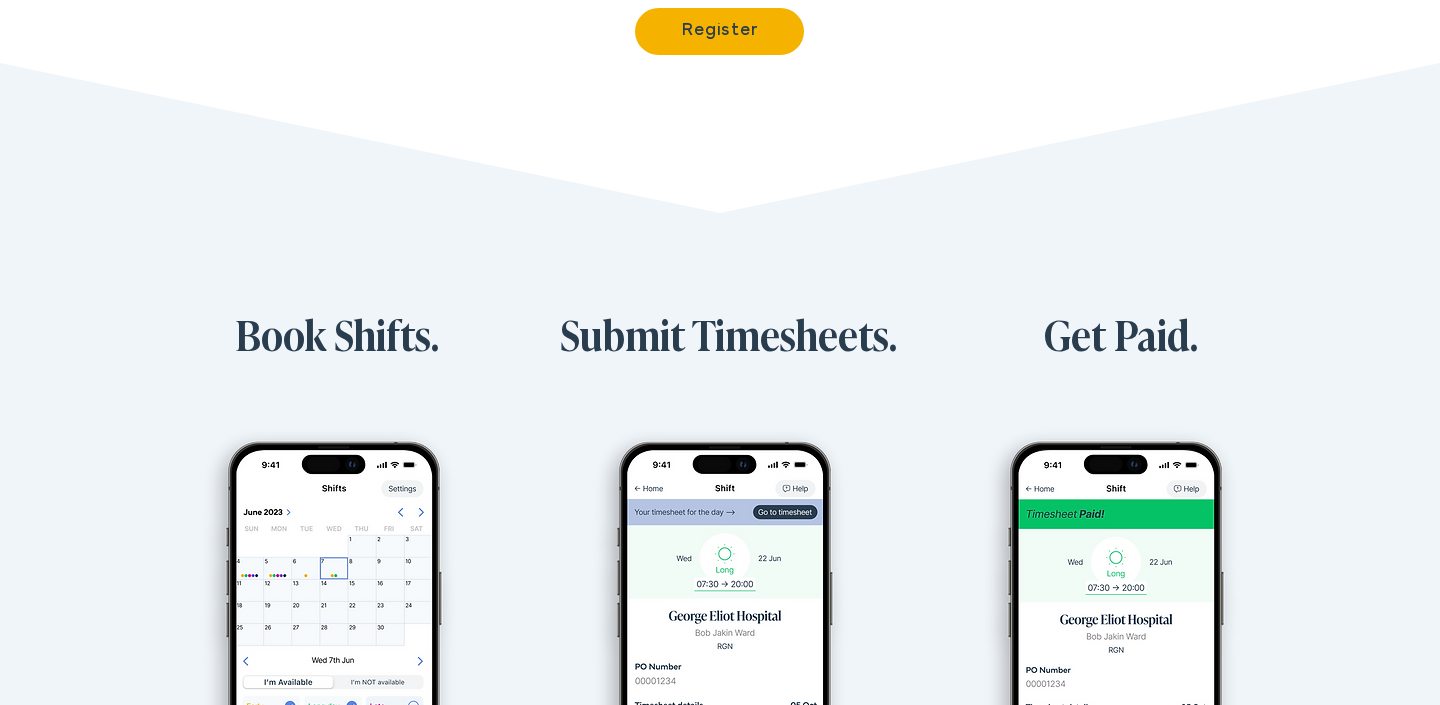 click at bounding box center (720, 138) 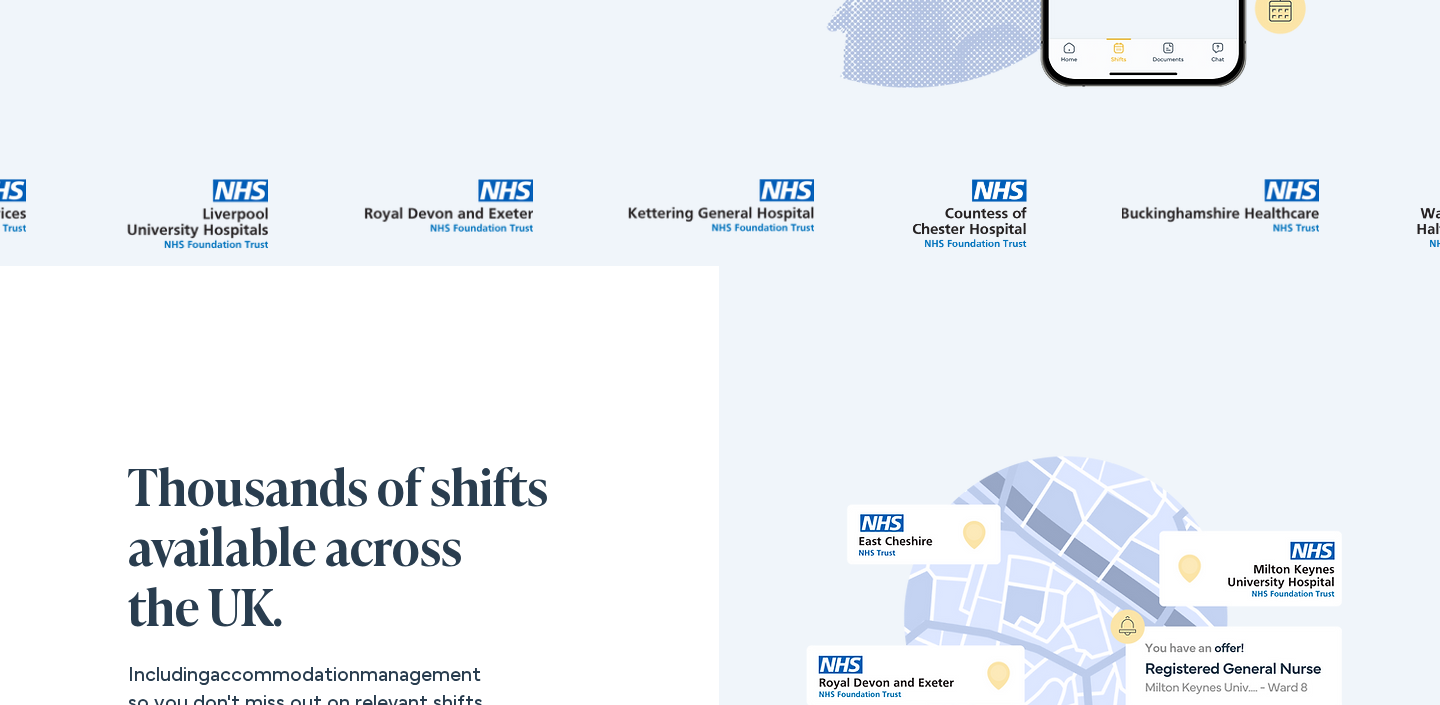 scroll, scrollTop: 0, scrollLeft: 0, axis: both 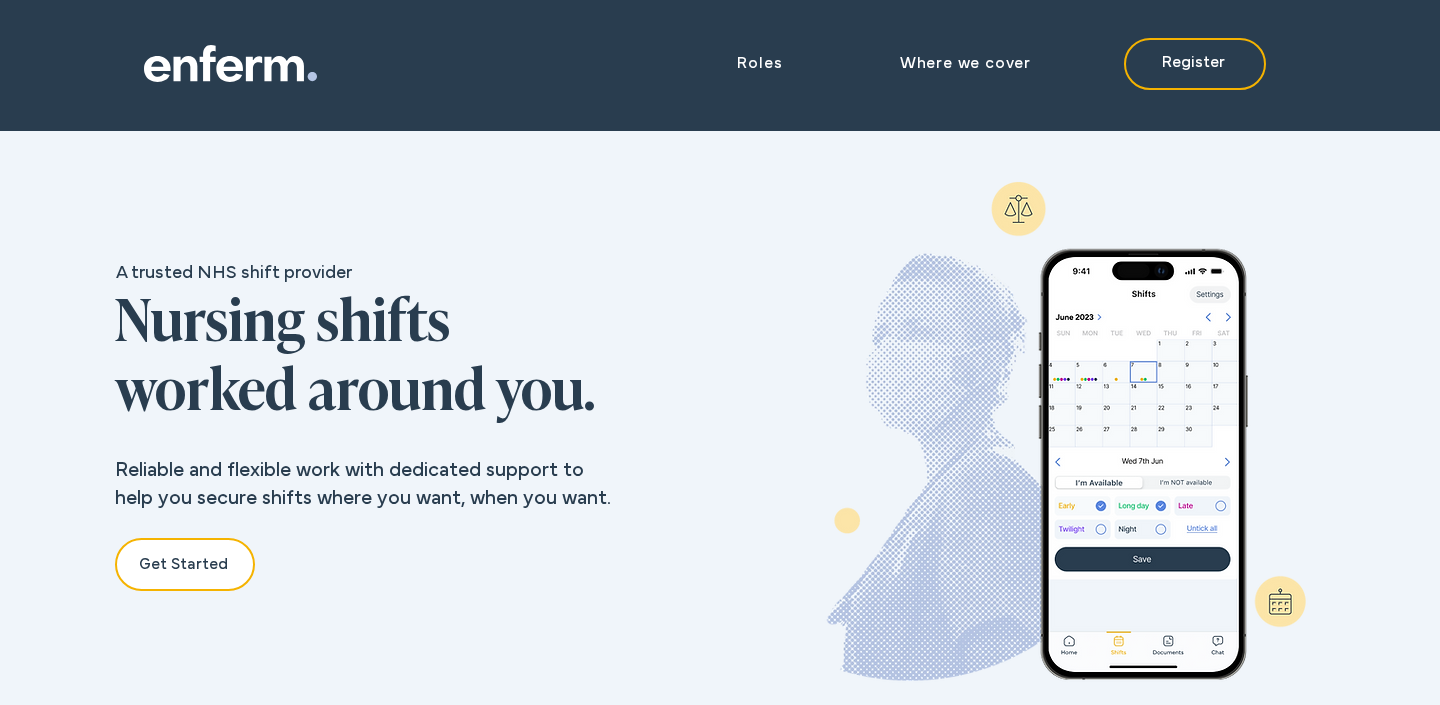 click at bounding box center [1061, 447] 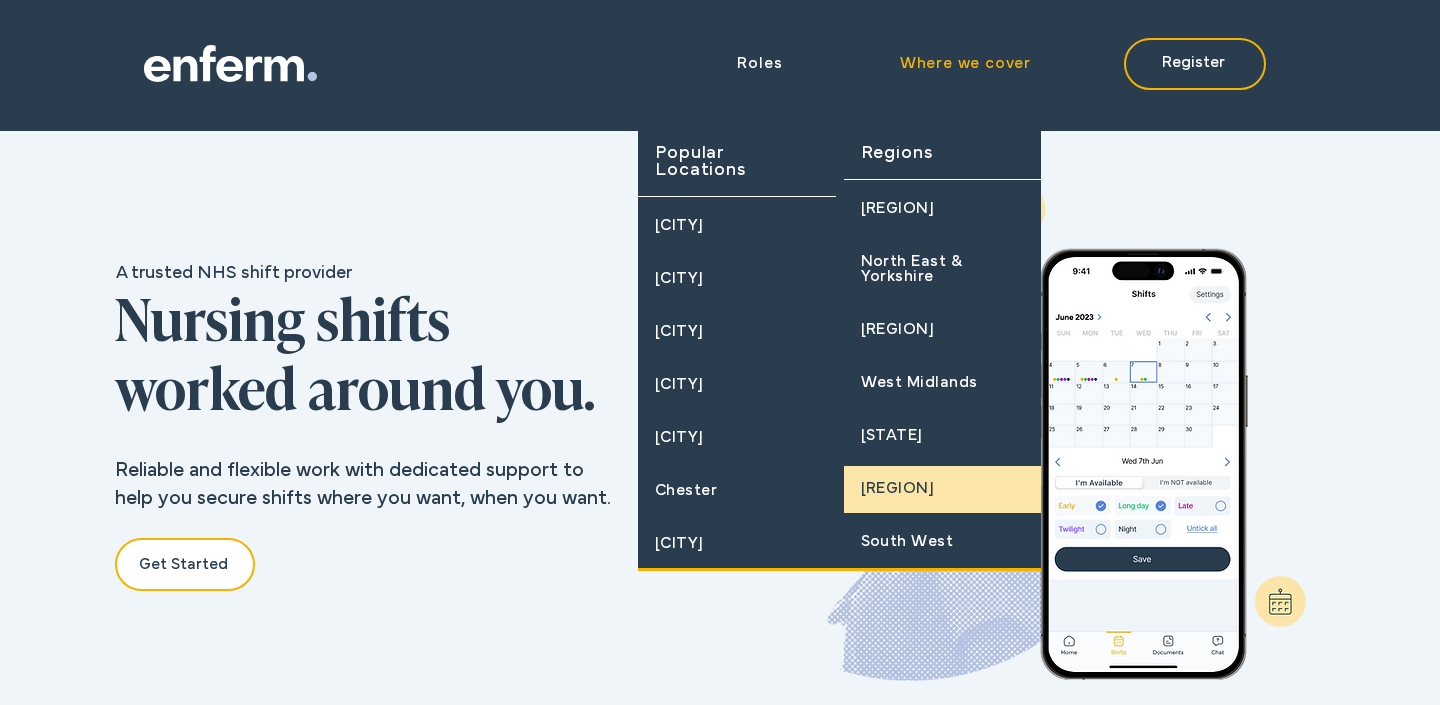 click on "South East" at bounding box center [898, 489] 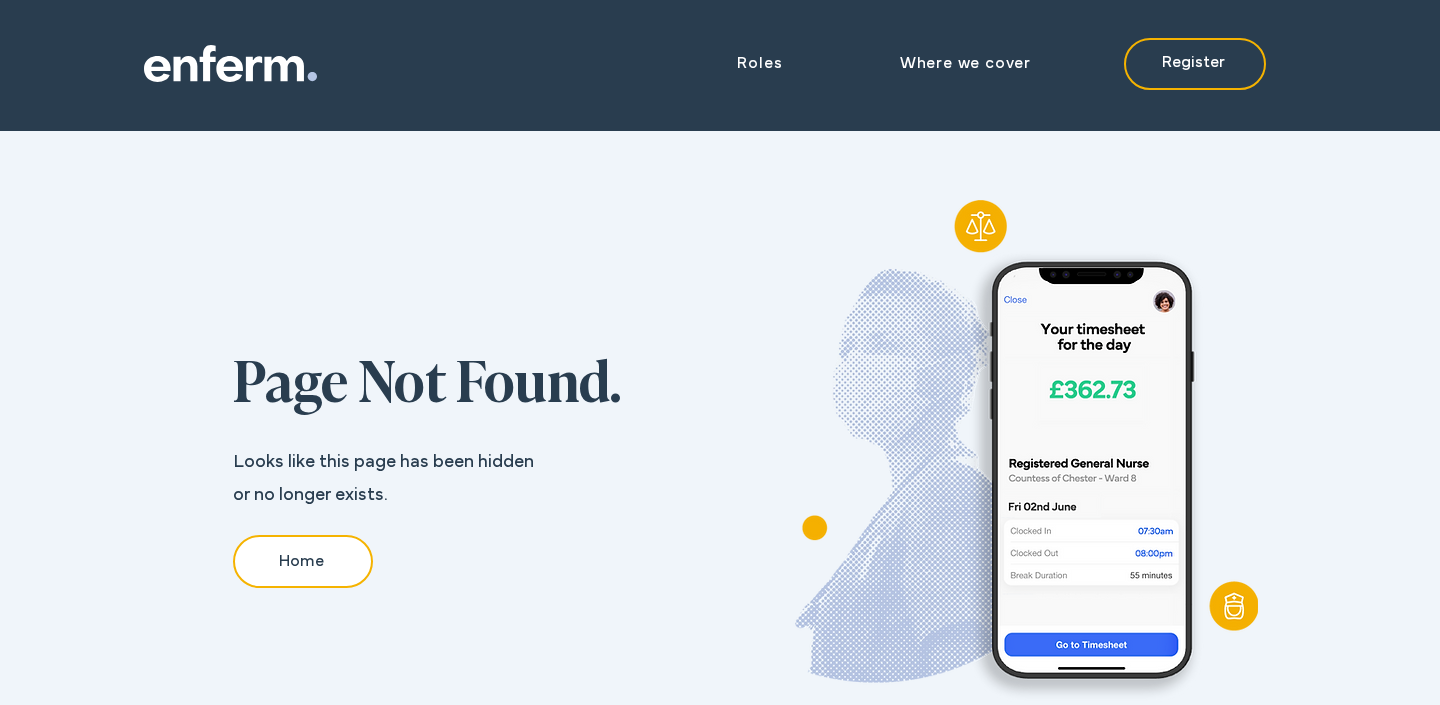 scroll, scrollTop: 0, scrollLeft: 0, axis: both 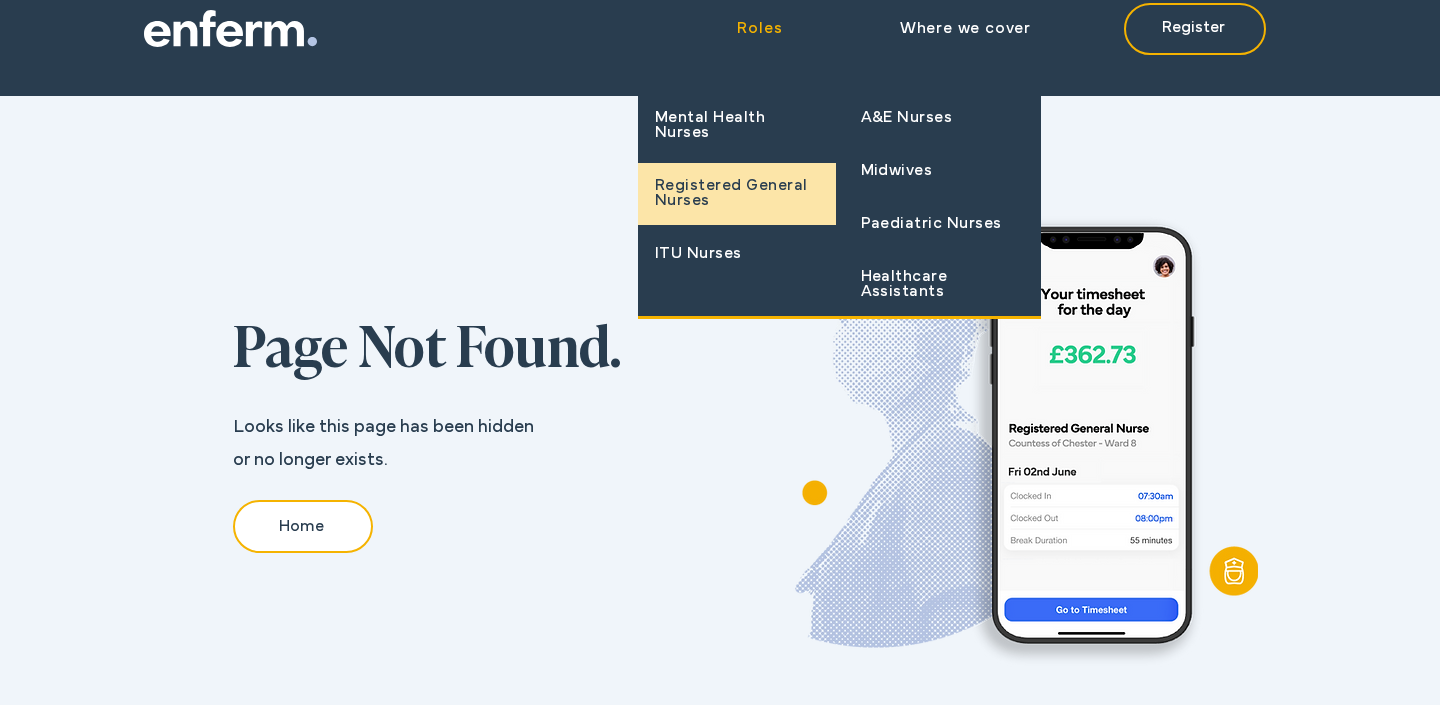 click on "Registered General Nurses" at bounding box center (737, 194) 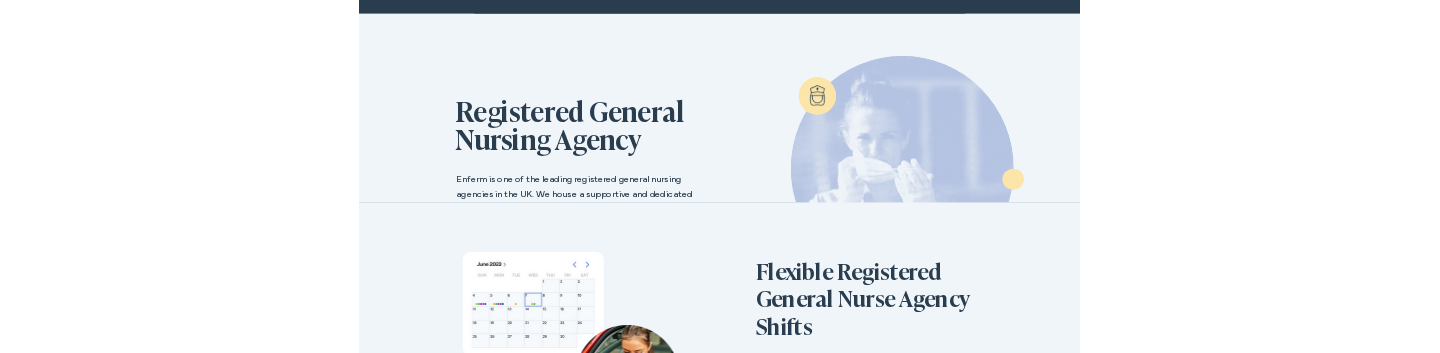 scroll, scrollTop: 105, scrollLeft: 0, axis: vertical 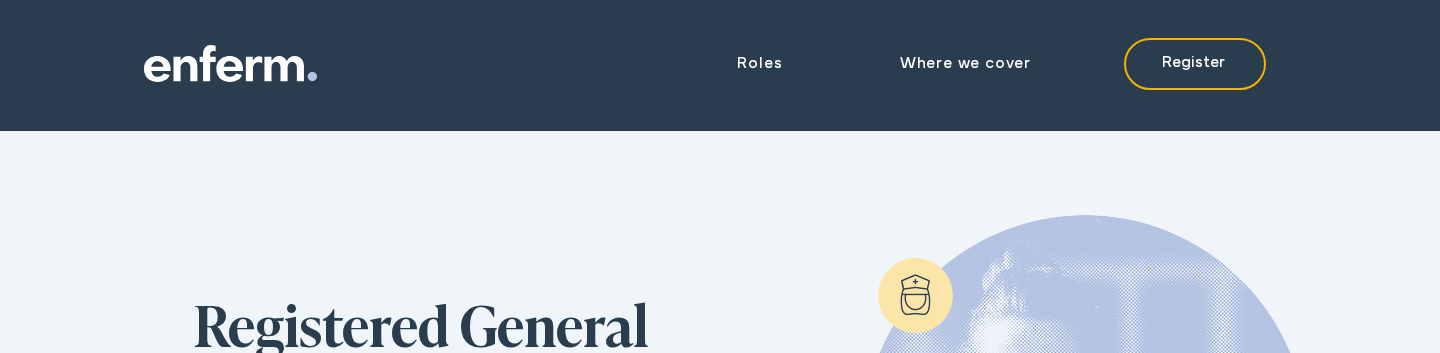 click 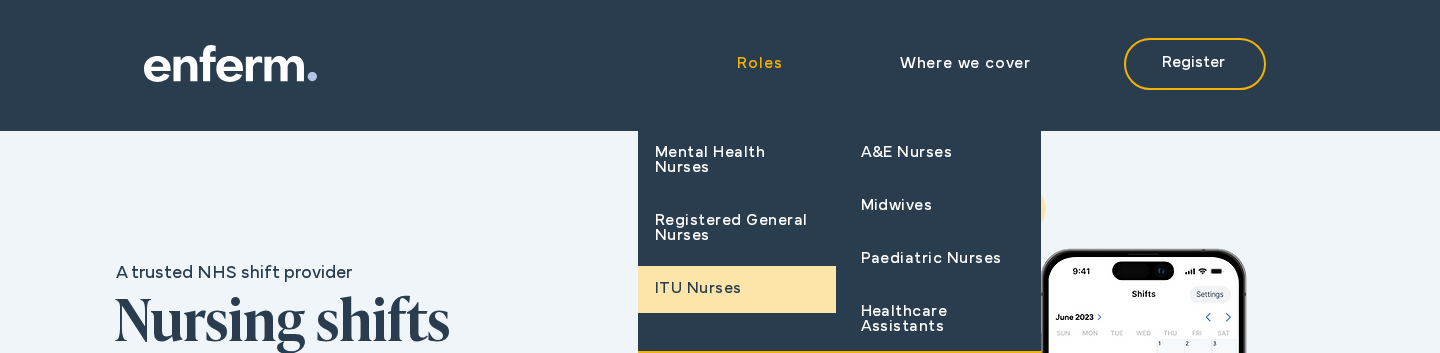 click on "ITU Nurses" at bounding box center [737, 289] 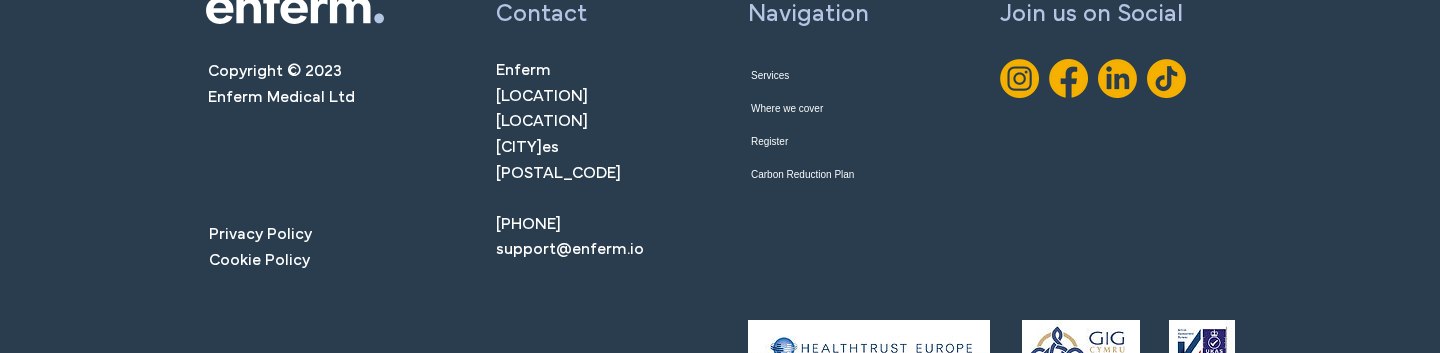 scroll, scrollTop: 7625, scrollLeft: 0, axis: vertical 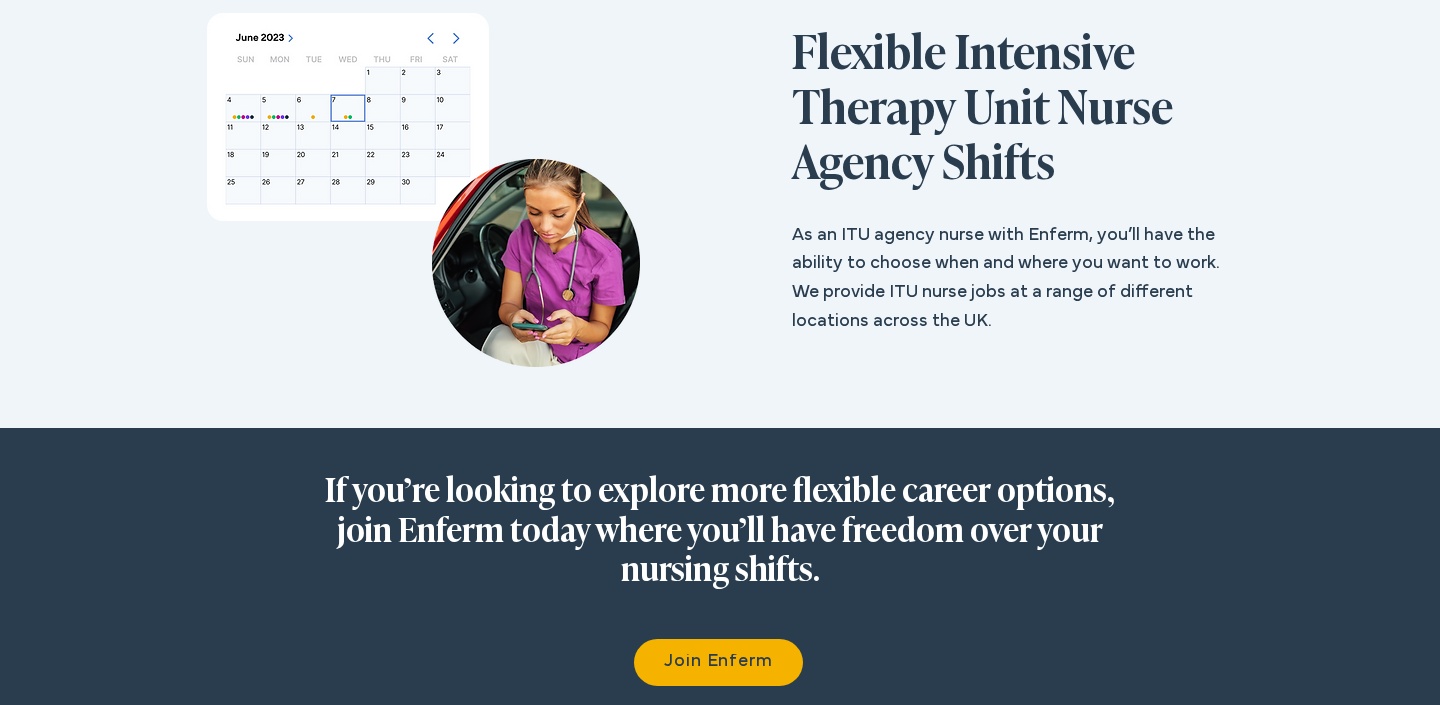 click at bounding box center [720, 171] 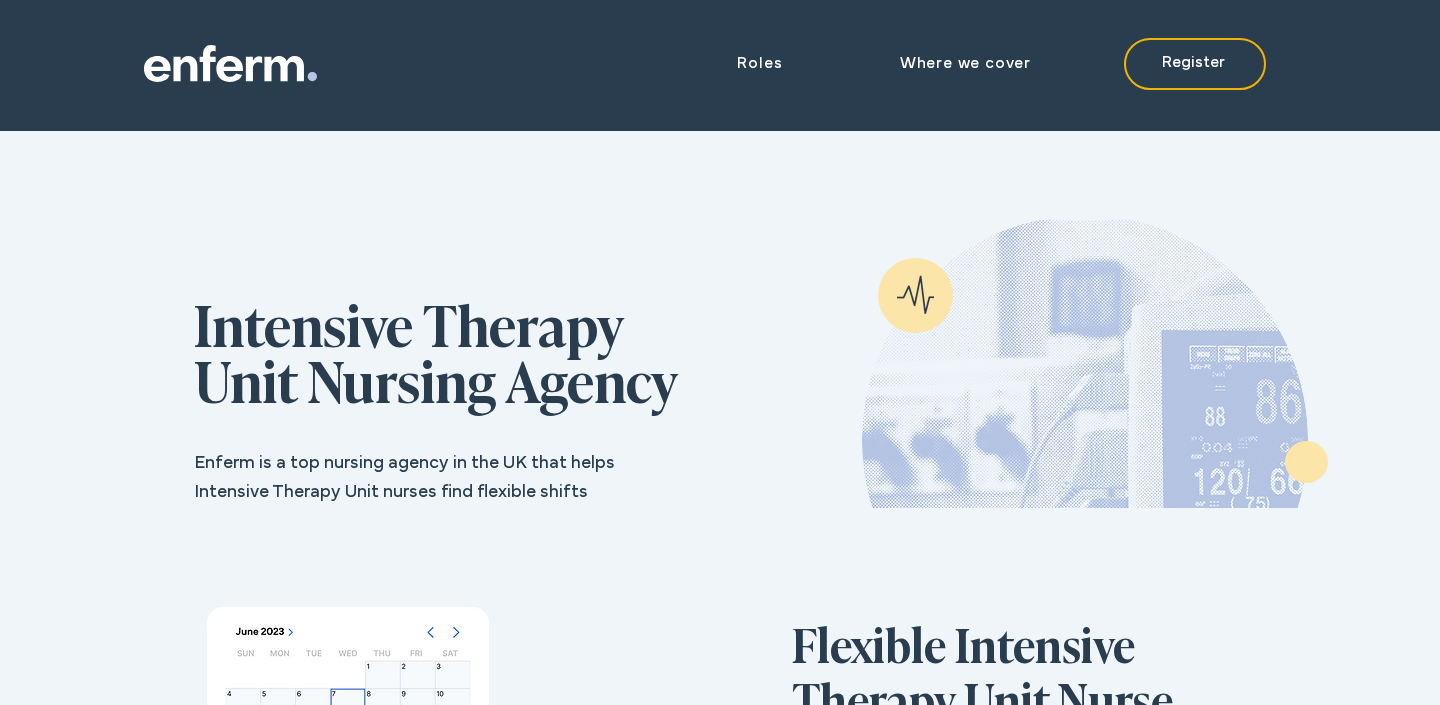 click at bounding box center [720, 307] 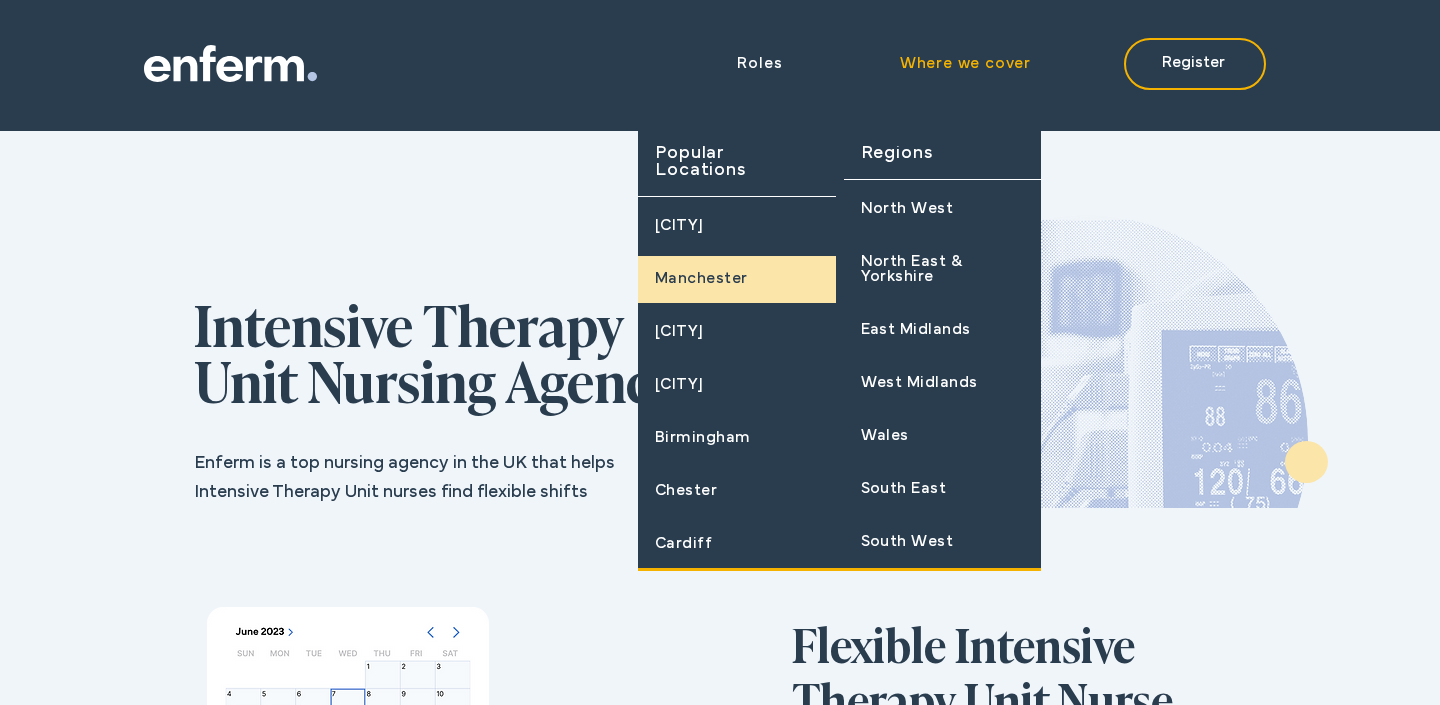 click on "Manchester" at bounding box center (701, 279) 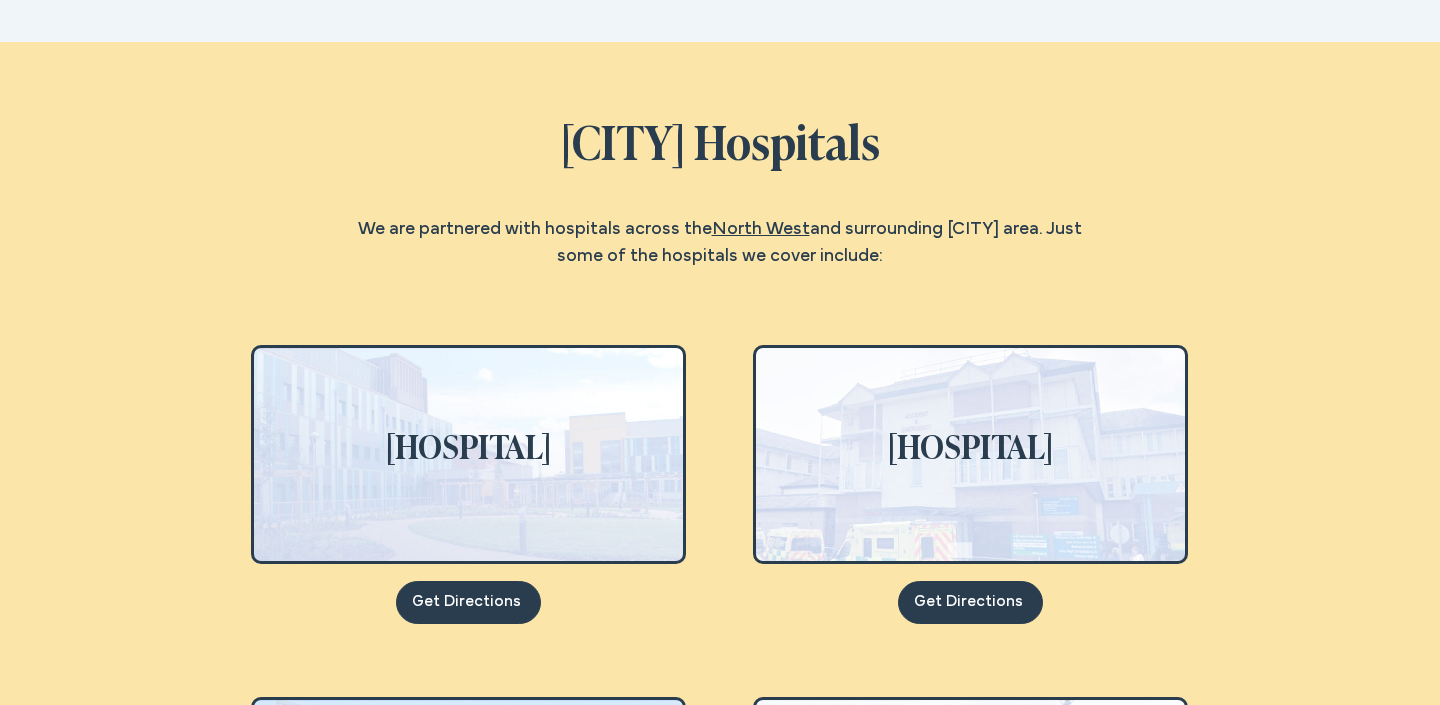 scroll, scrollTop: 0, scrollLeft: 0, axis: both 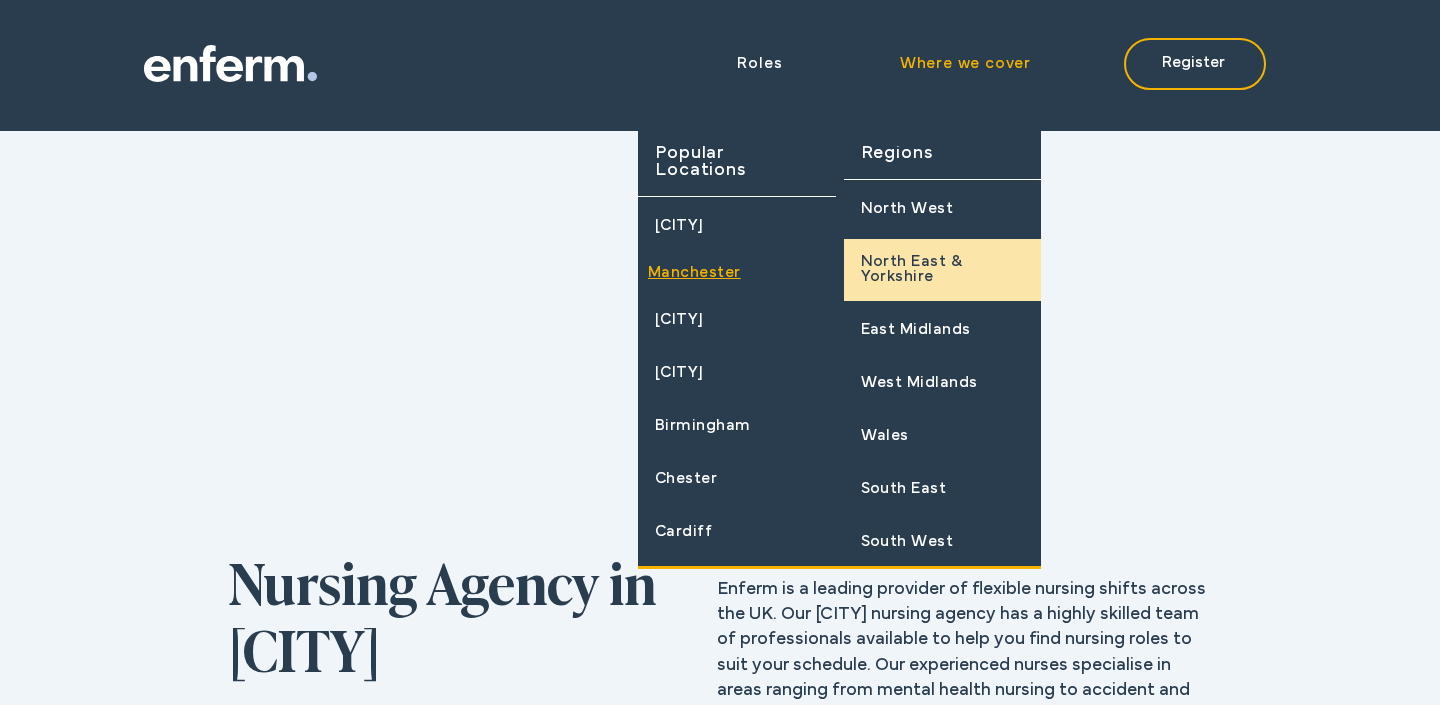 click on "North East & Yorkshire" at bounding box center (943, 270) 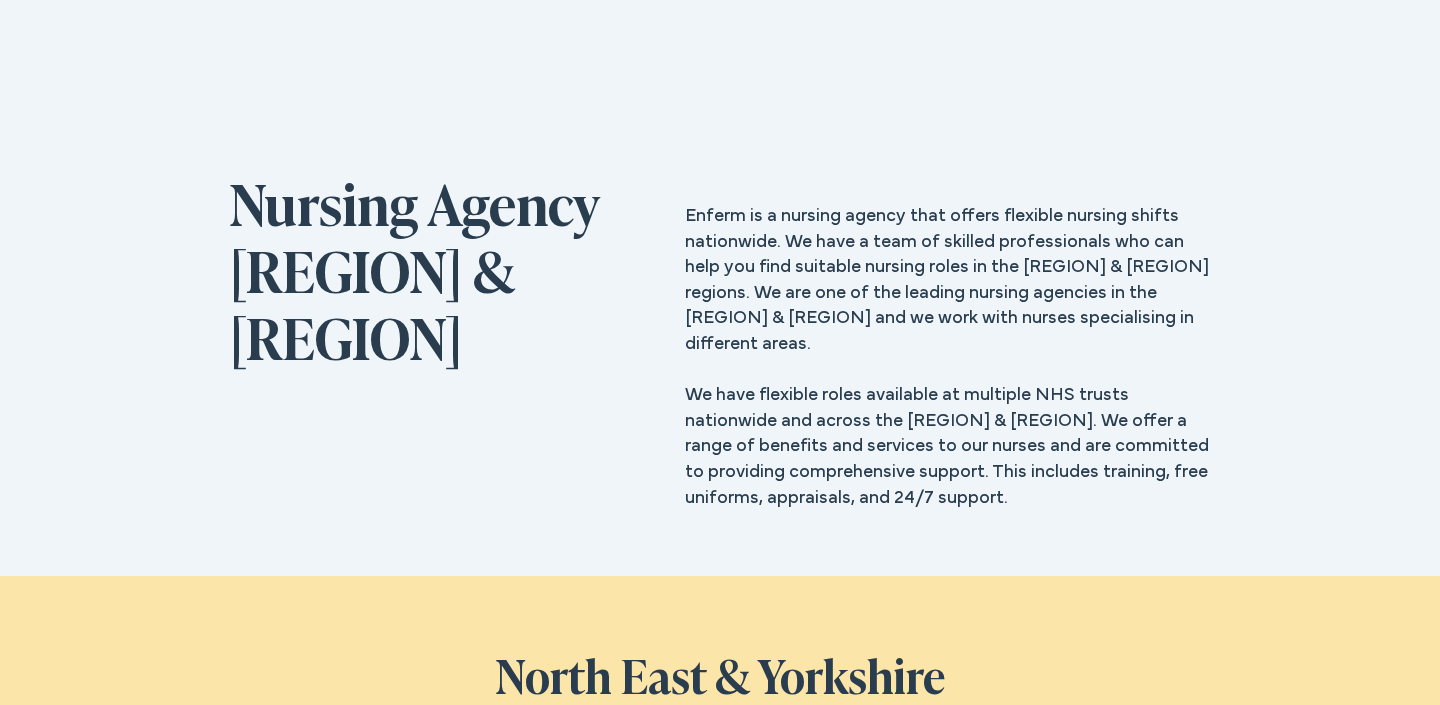 scroll, scrollTop: 866, scrollLeft: 0, axis: vertical 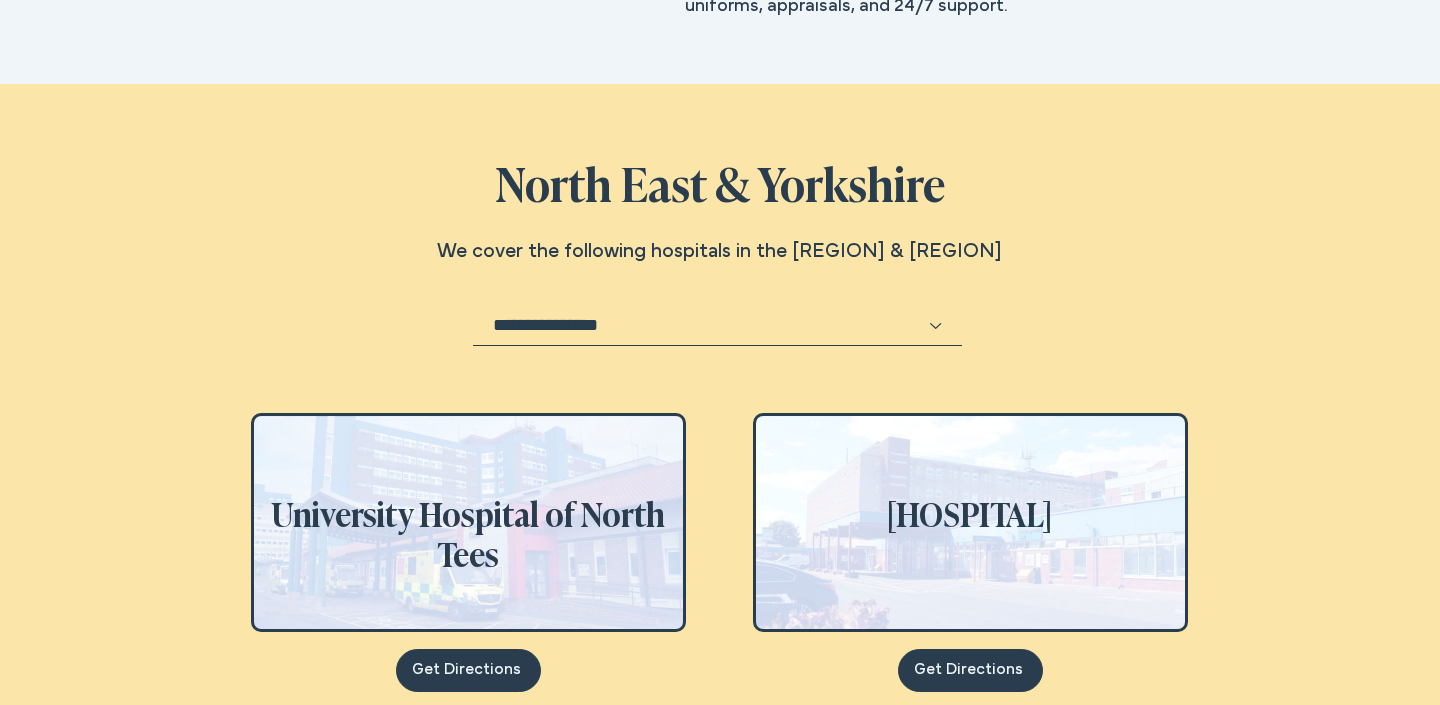 click at bounding box center (720, 637) 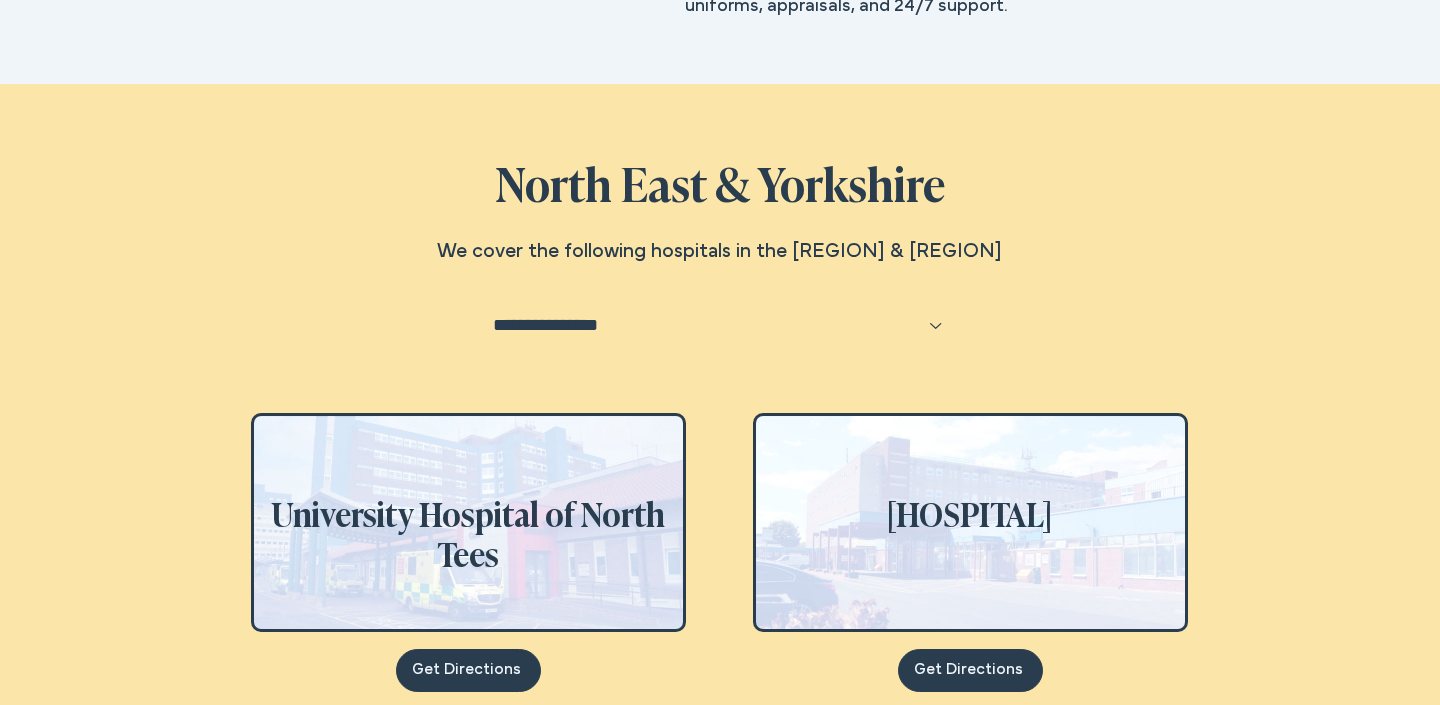 click at bounding box center (717, 325) 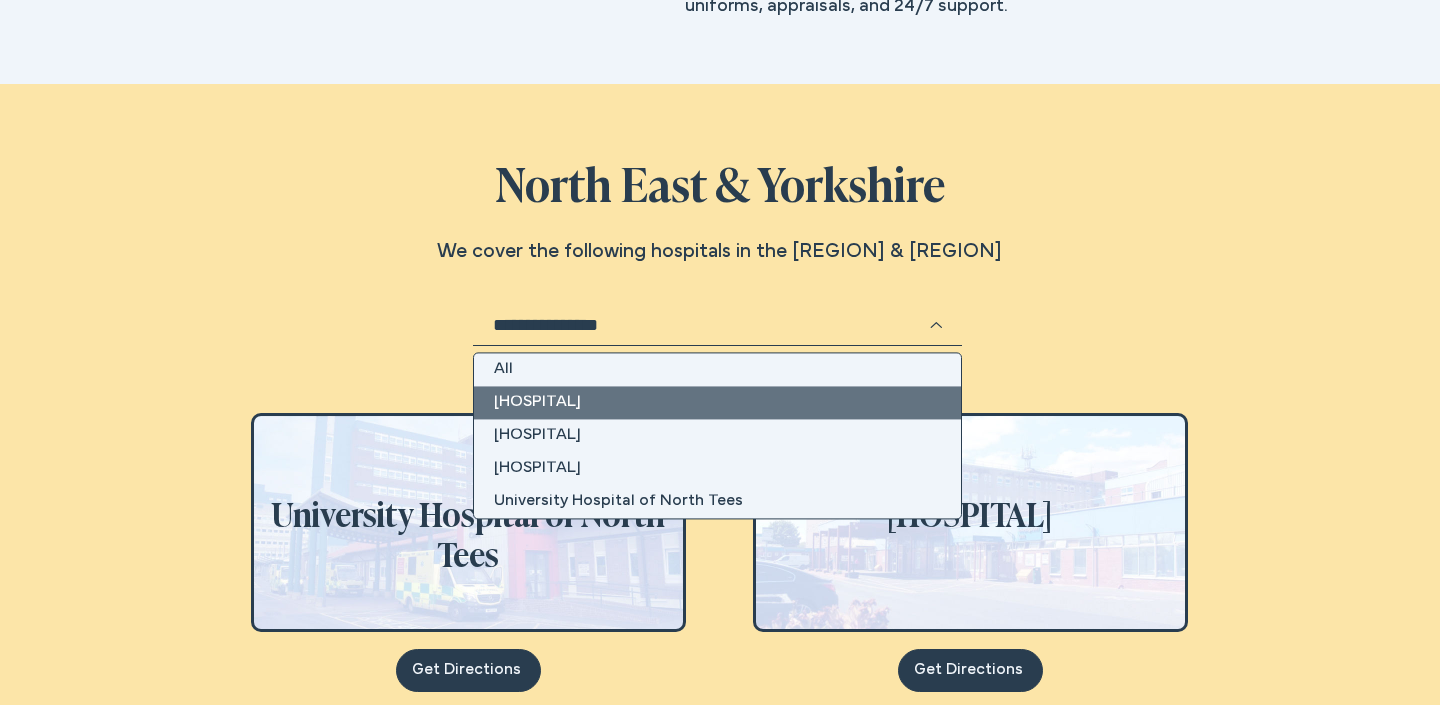 click on "[HOSPITAL]" at bounding box center [717, 402] 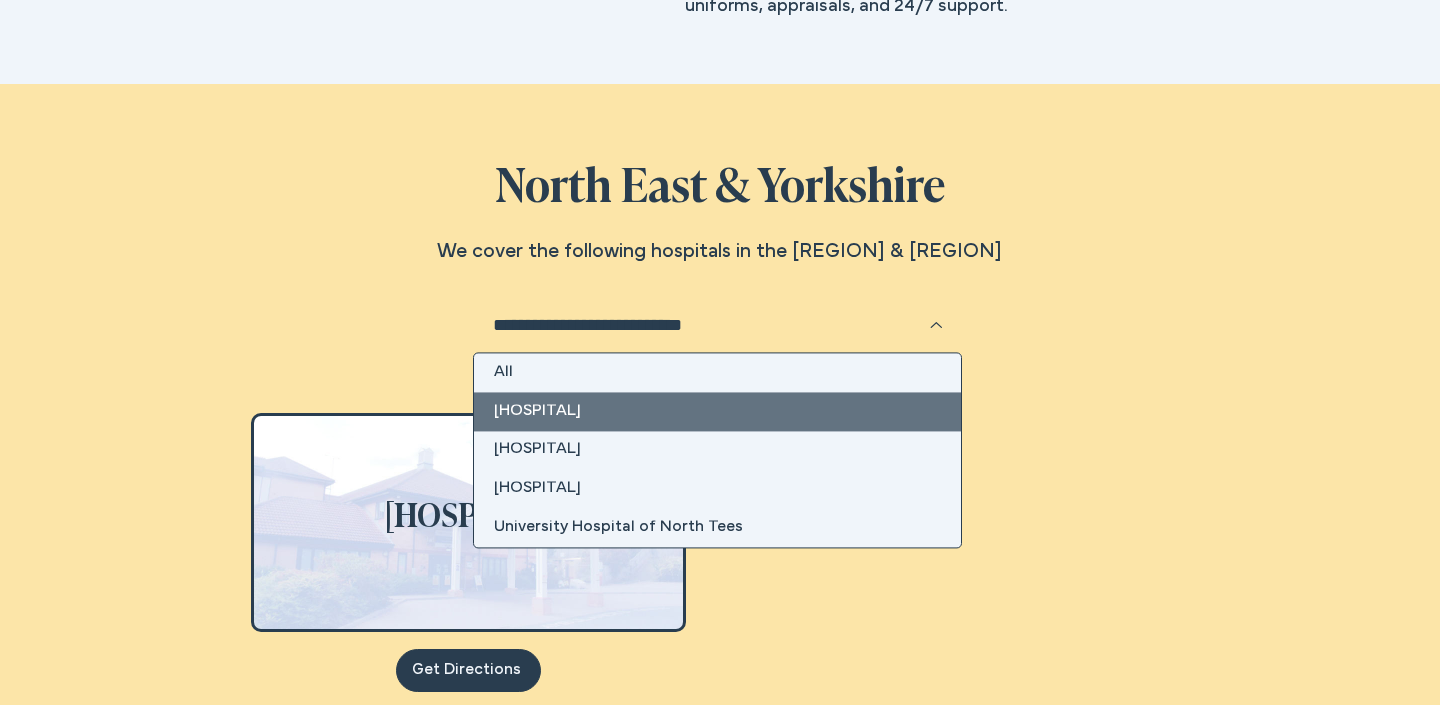 click on "**********" at bounding box center (717, 325) 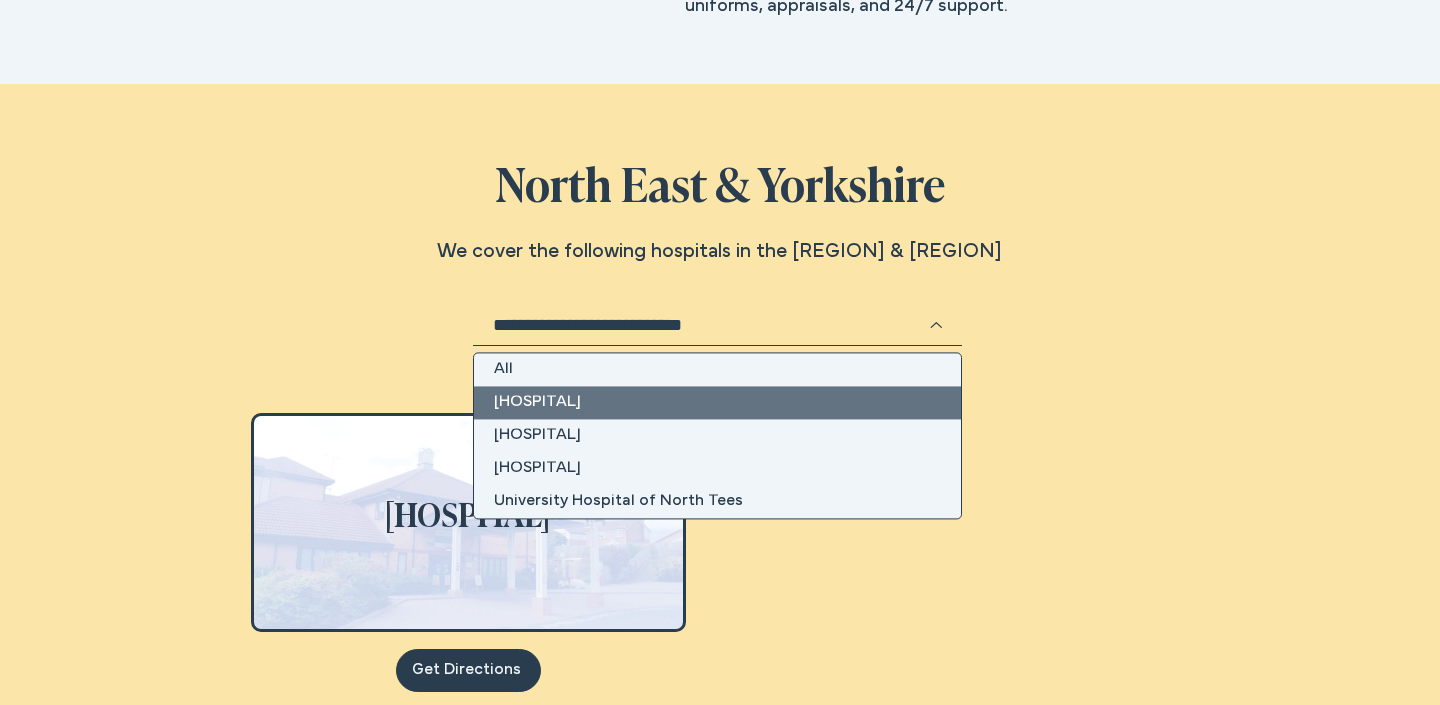 click on "[HOSPITAL]" at bounding box center (717, 402) 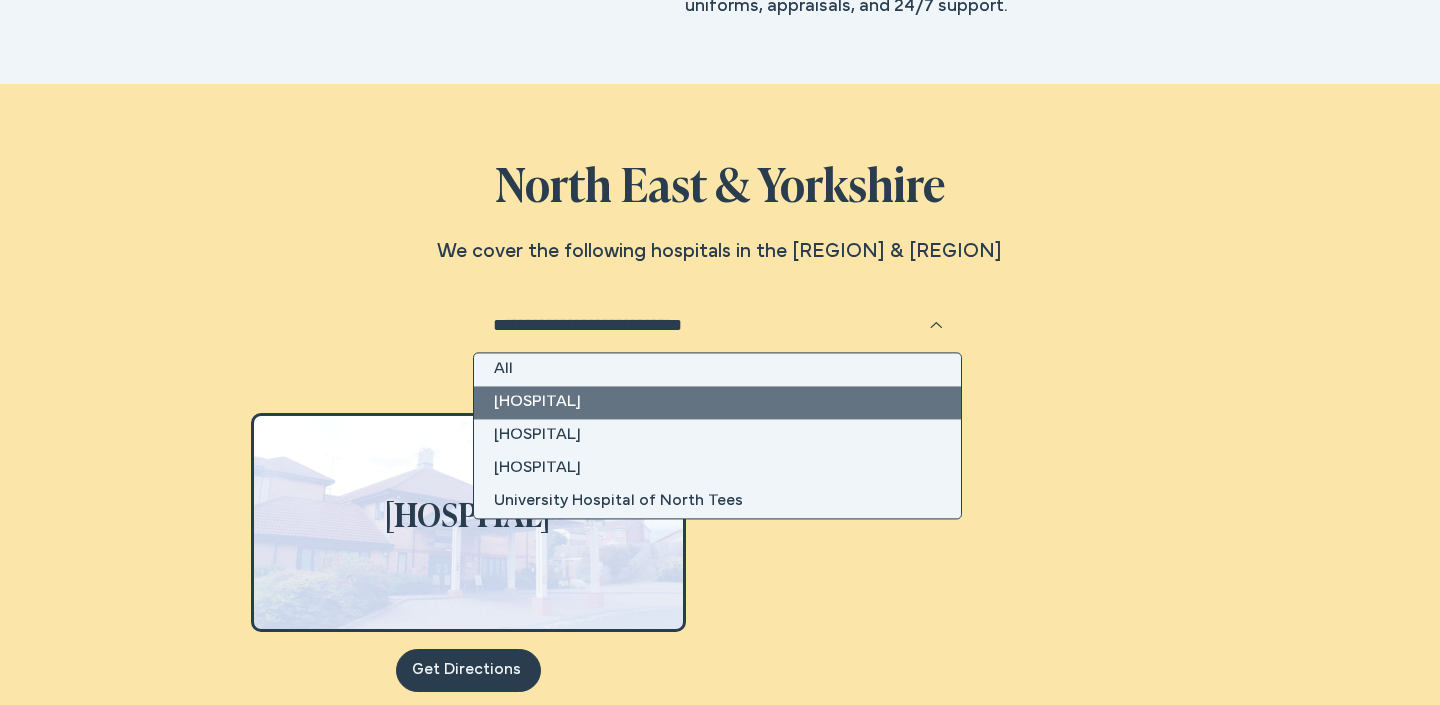 click on "**********" at bounding box center (717, 325) 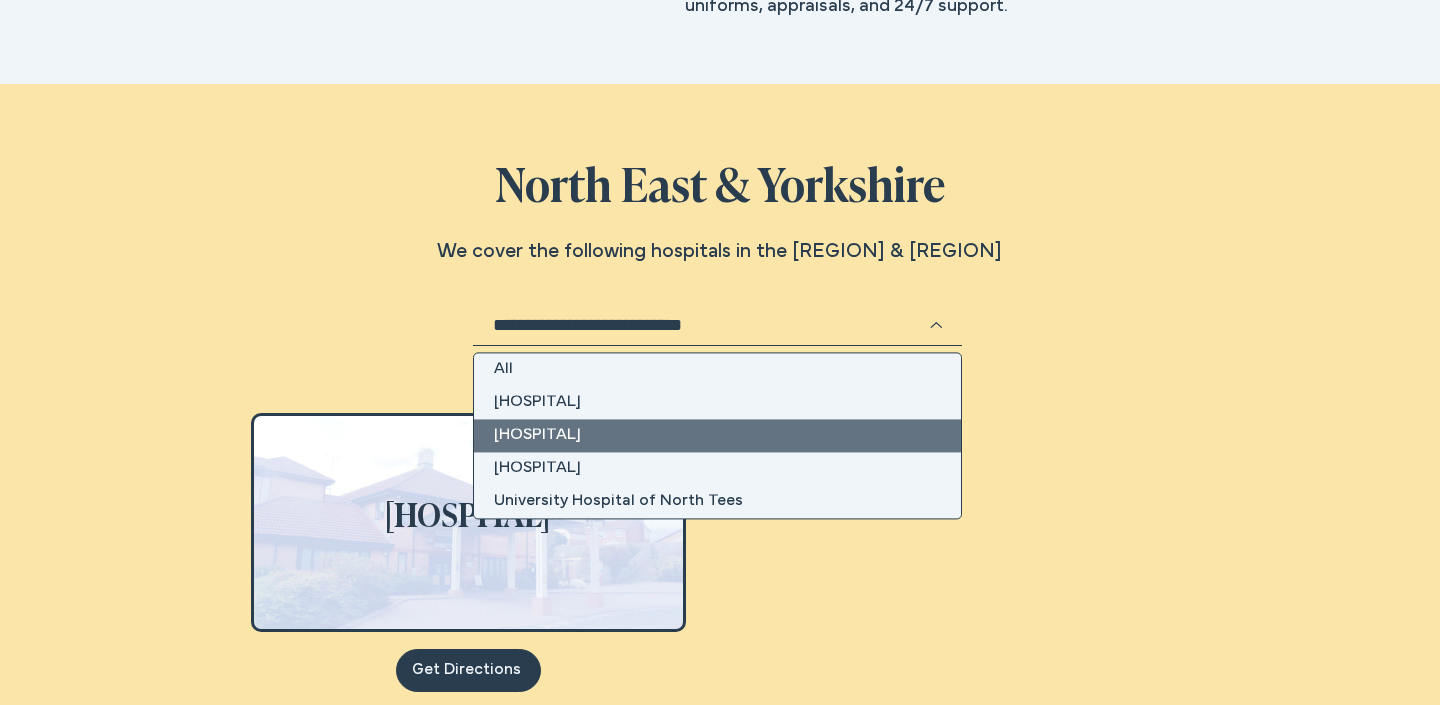 click on "[HOSPITAL]" at bounding box center (717, 435) 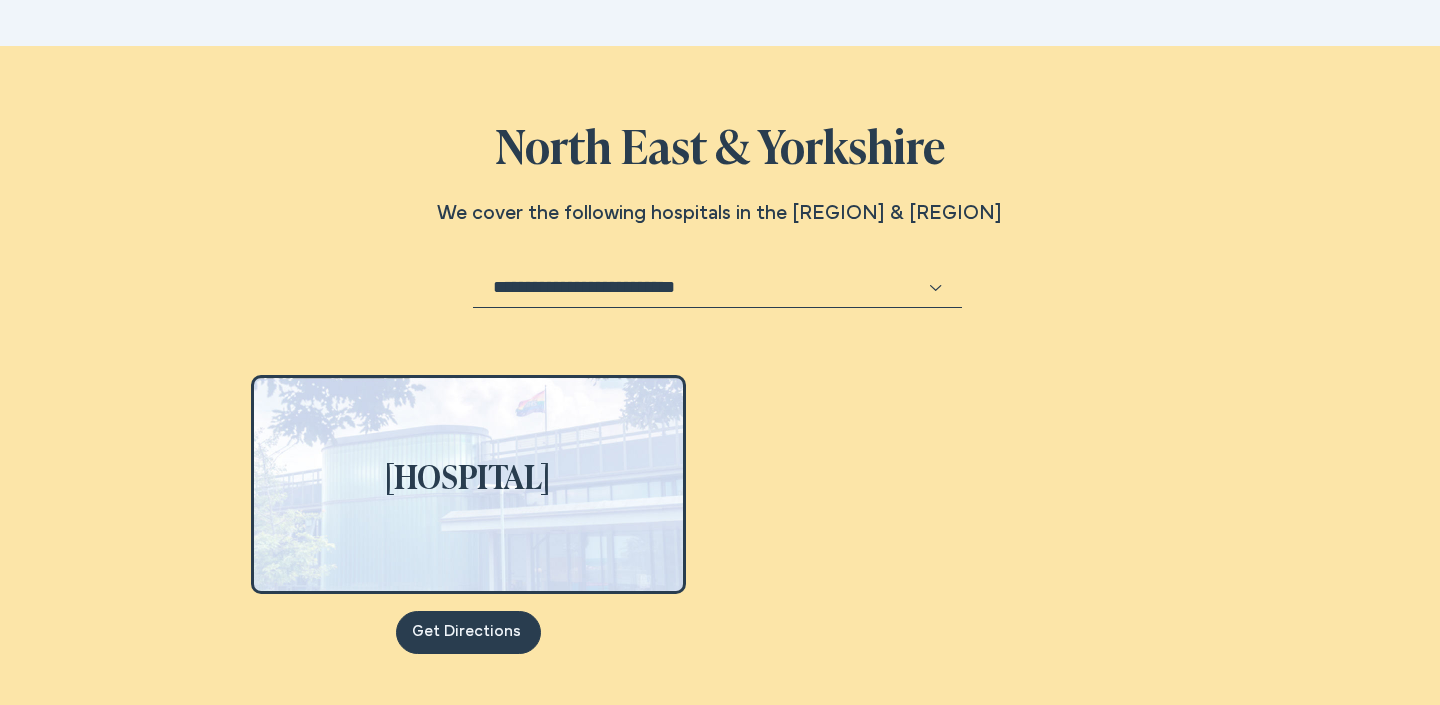 scroll, scrollTop: 911, scrollLeft: 0, axis: vertical 